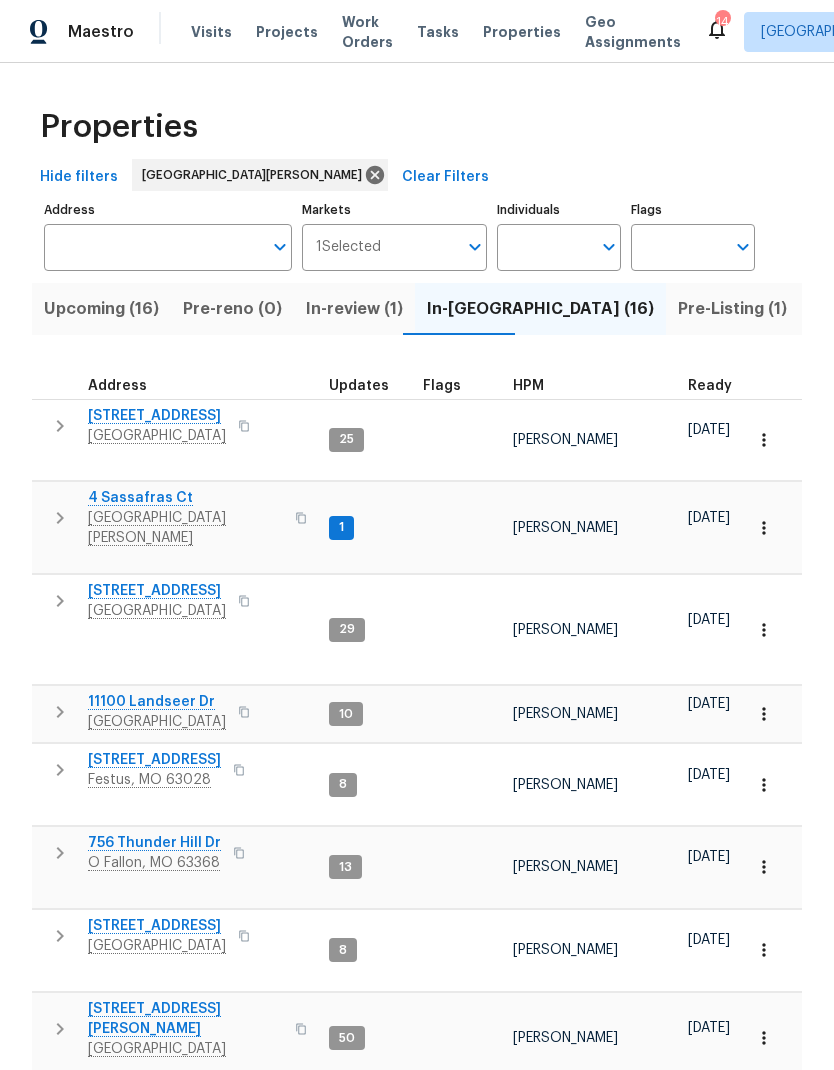 scroll, scrollTop: 0, scrollLeft: 0, axis: both 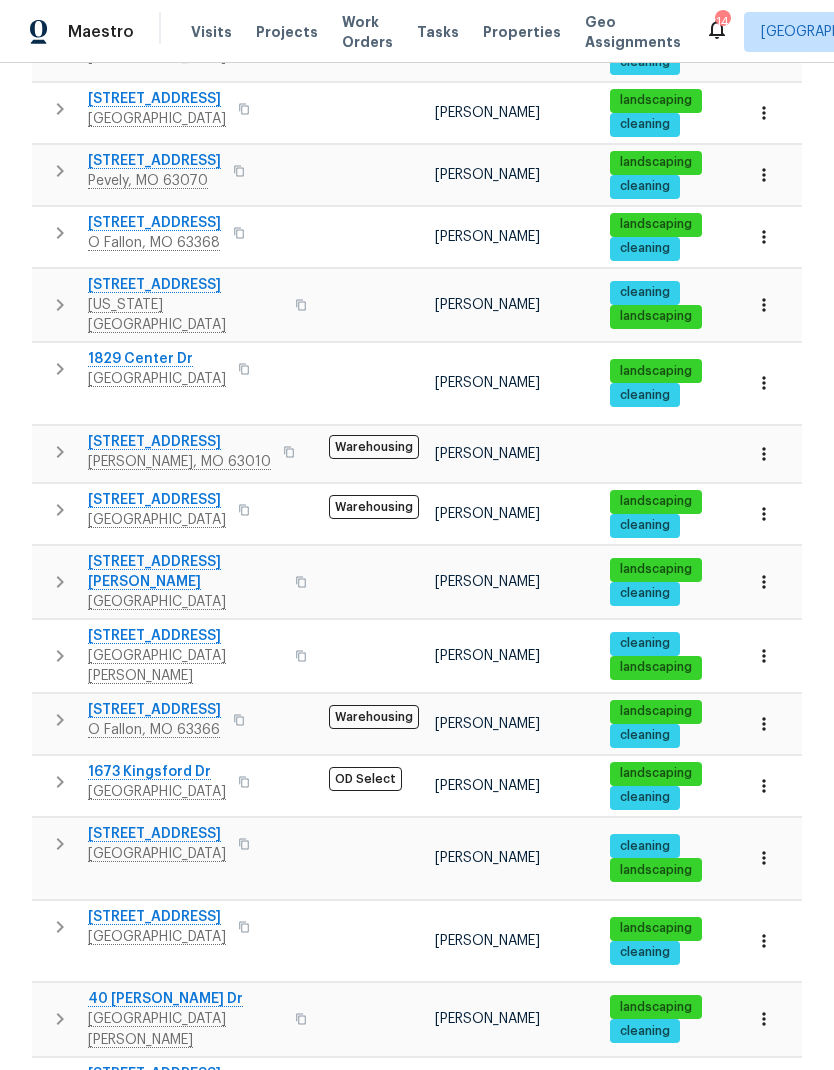 click 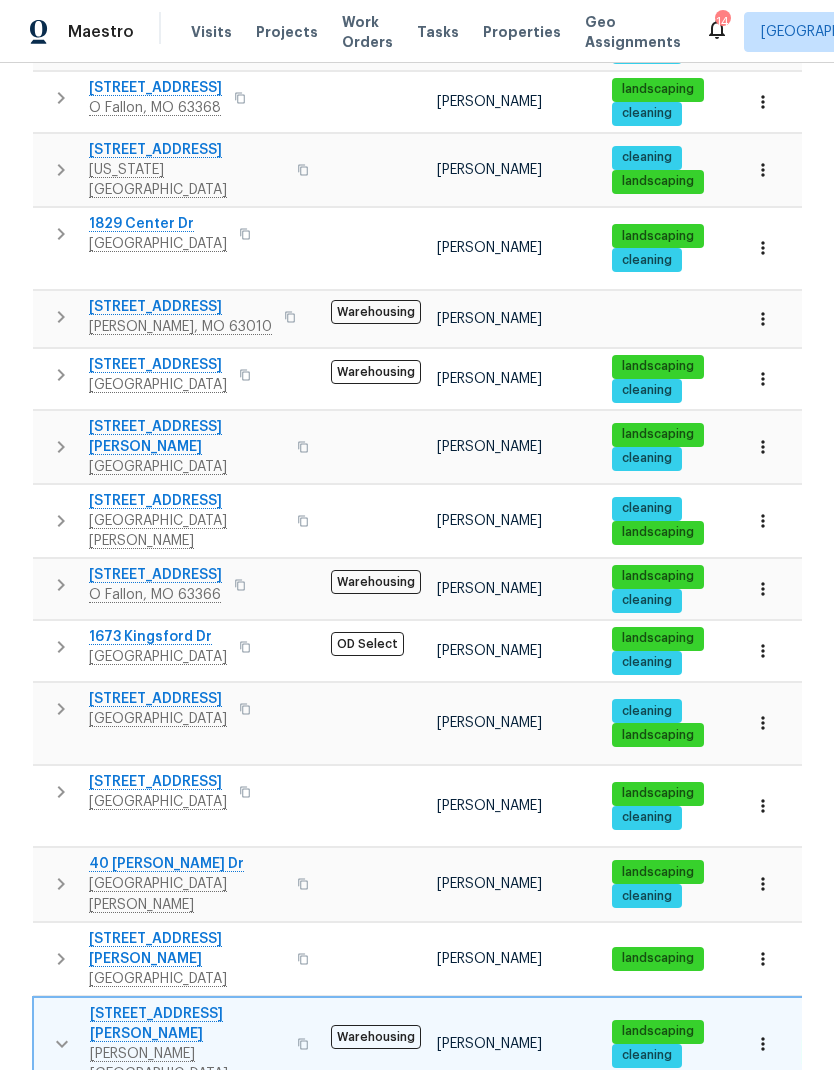 scroll, scrollTop: 1053, scrollLeft: 0, axis: vertical 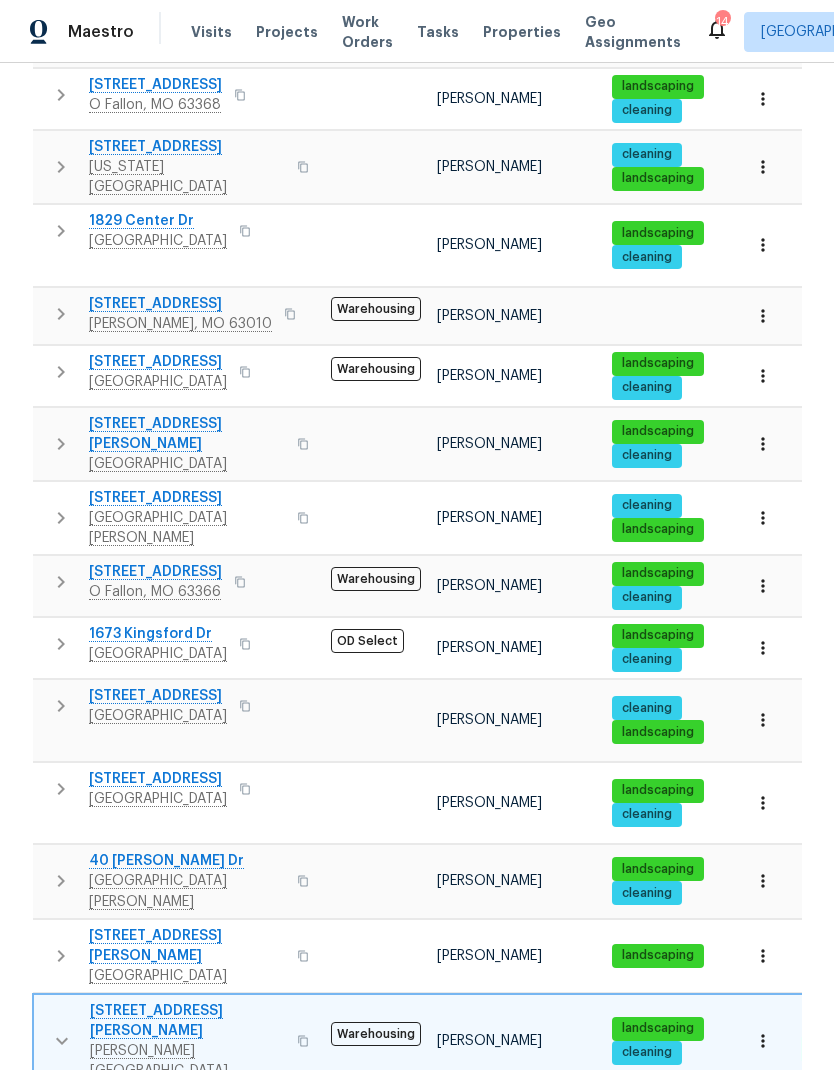 click on "Lockbox" at bounding box center (98, 1155) 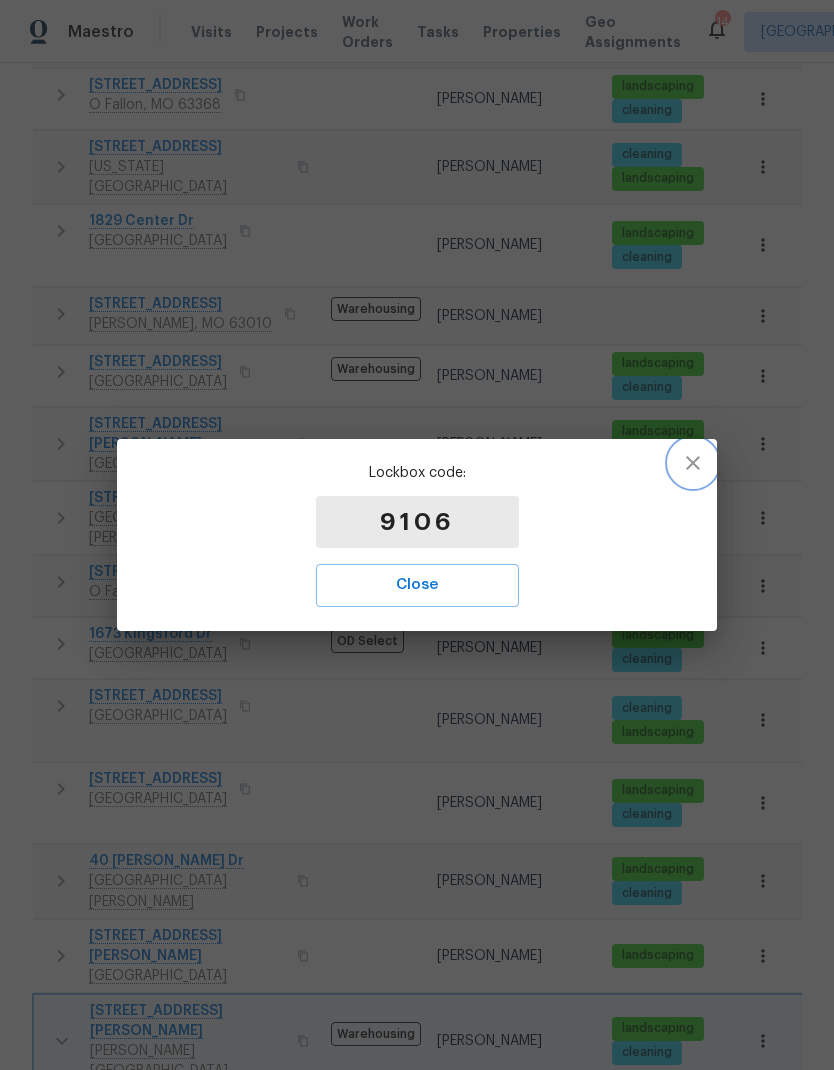 click 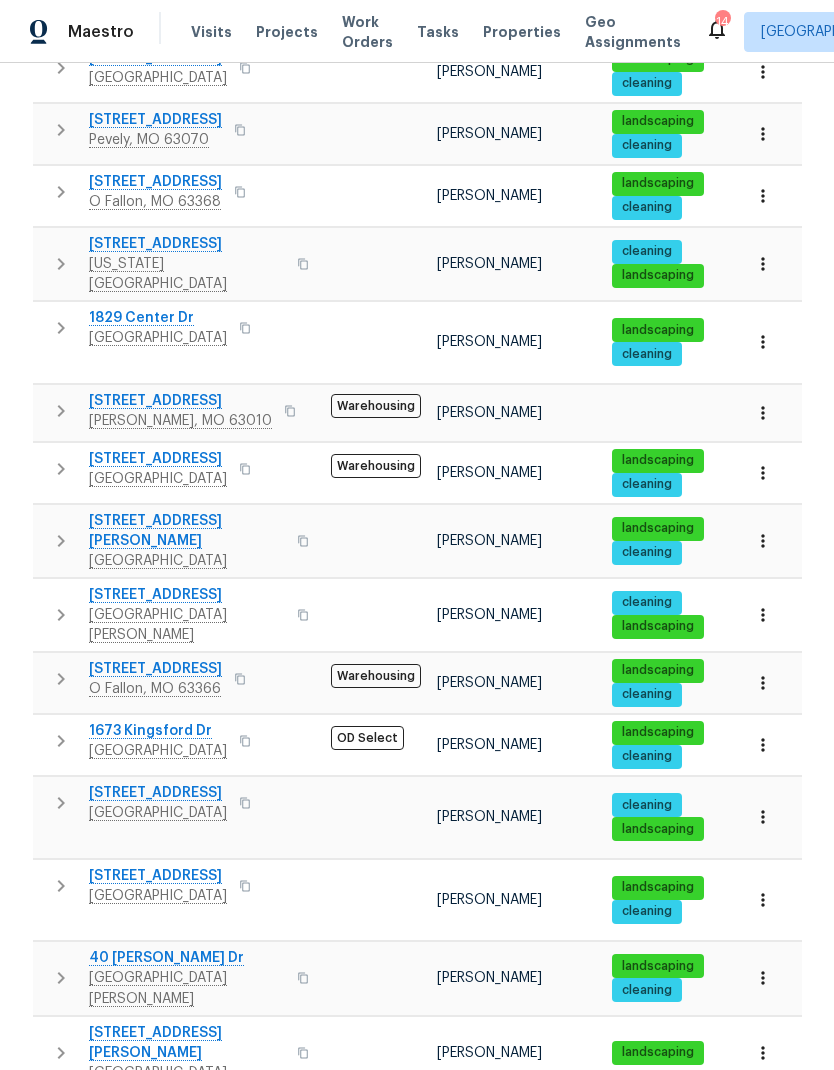 scroll, scrollTop: 910, scrollLeft: 0, axis: vertical 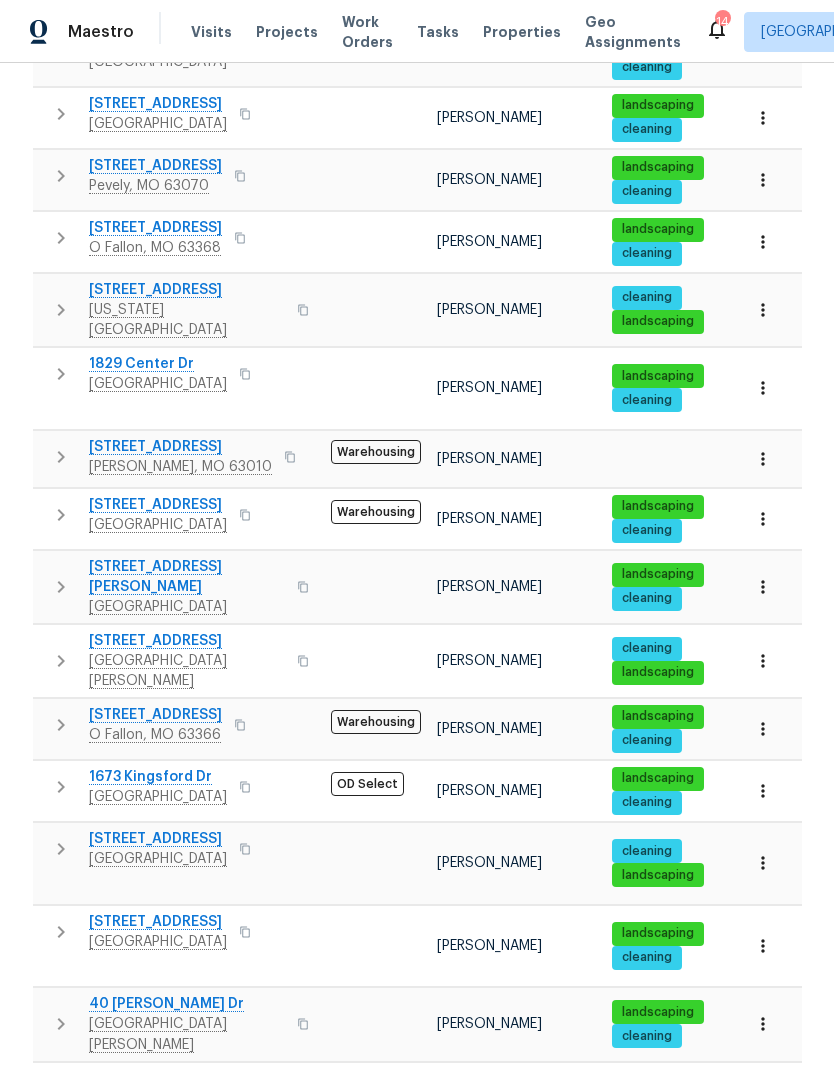 click on "Properties" at bounding box center (522, 32) 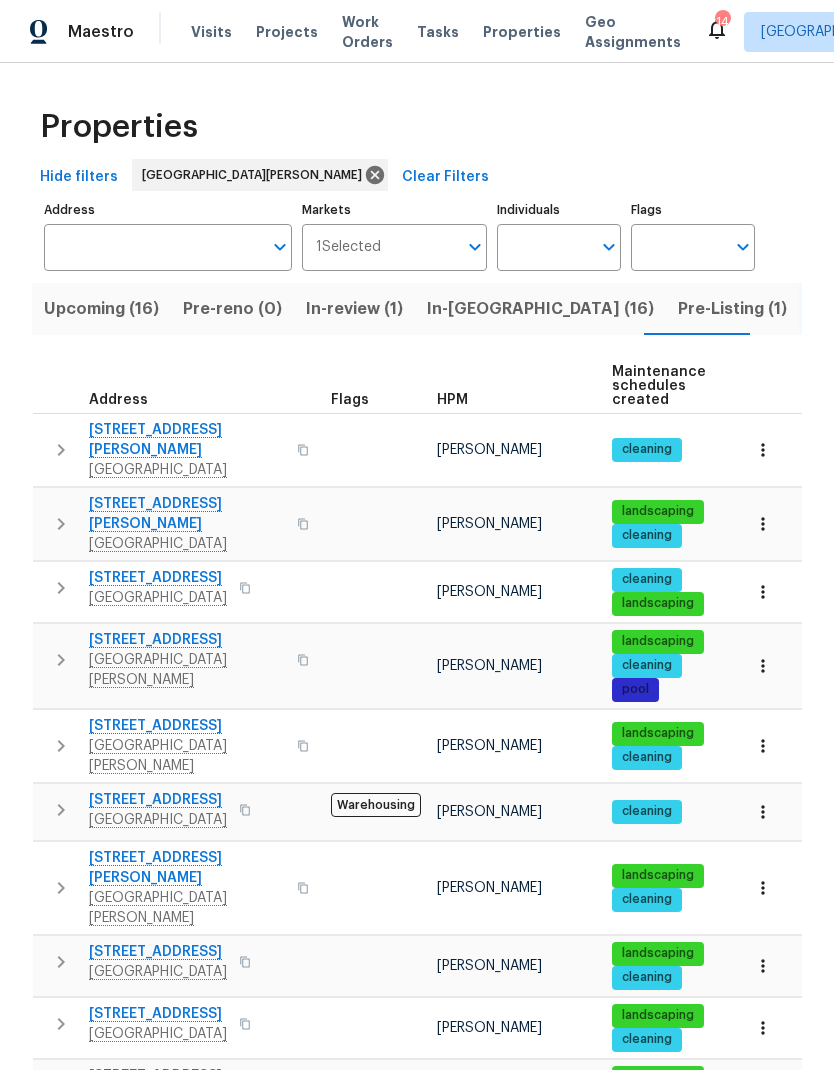 scroll, scrollTop: 0, scrollLeft: 0, axis: both 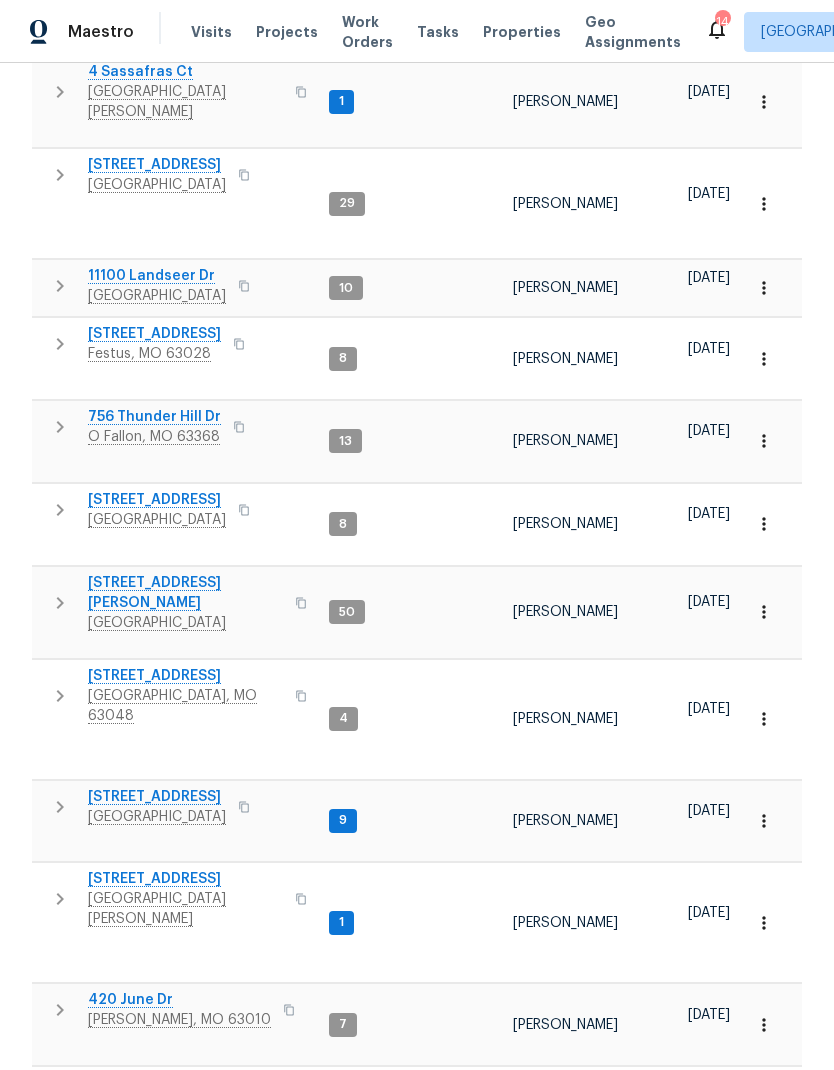 click on "68 W Lakewood Dr Fenton, MO 63026" at bounding box center (176, 1400) 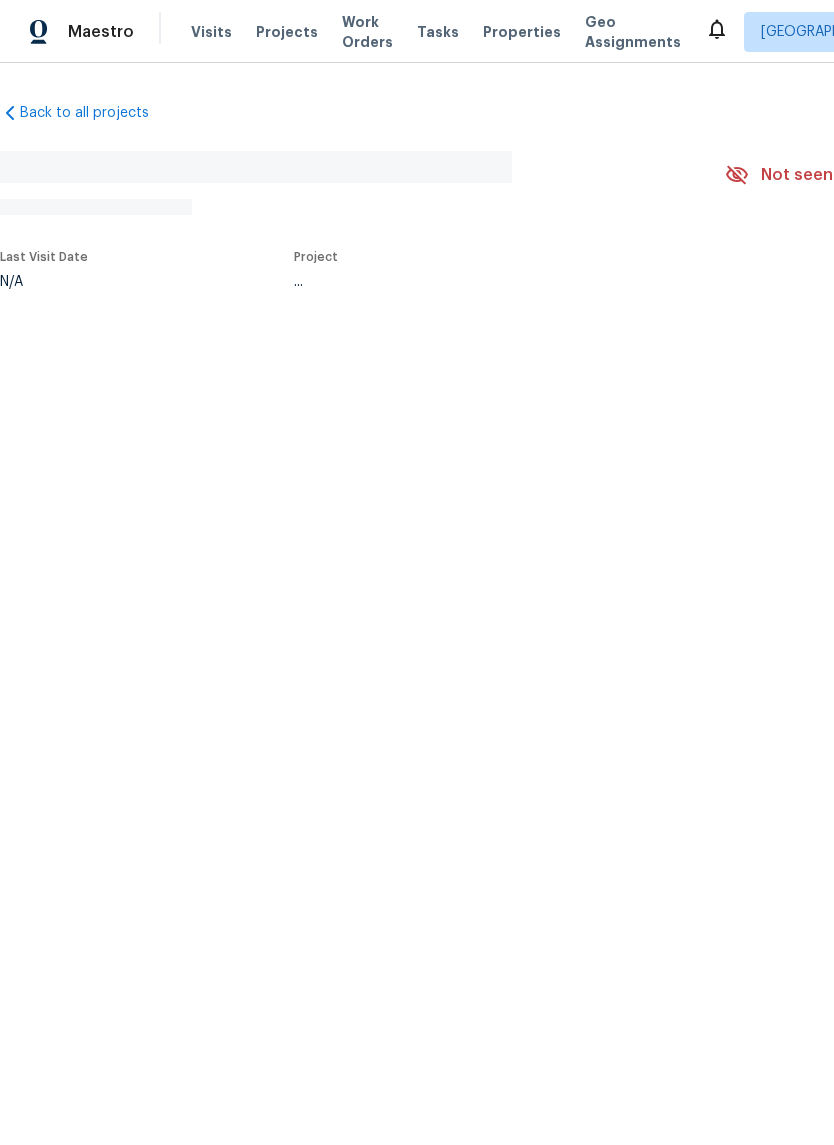 scroll, scrollTop: 0, scrollLeft: 0, axis: both 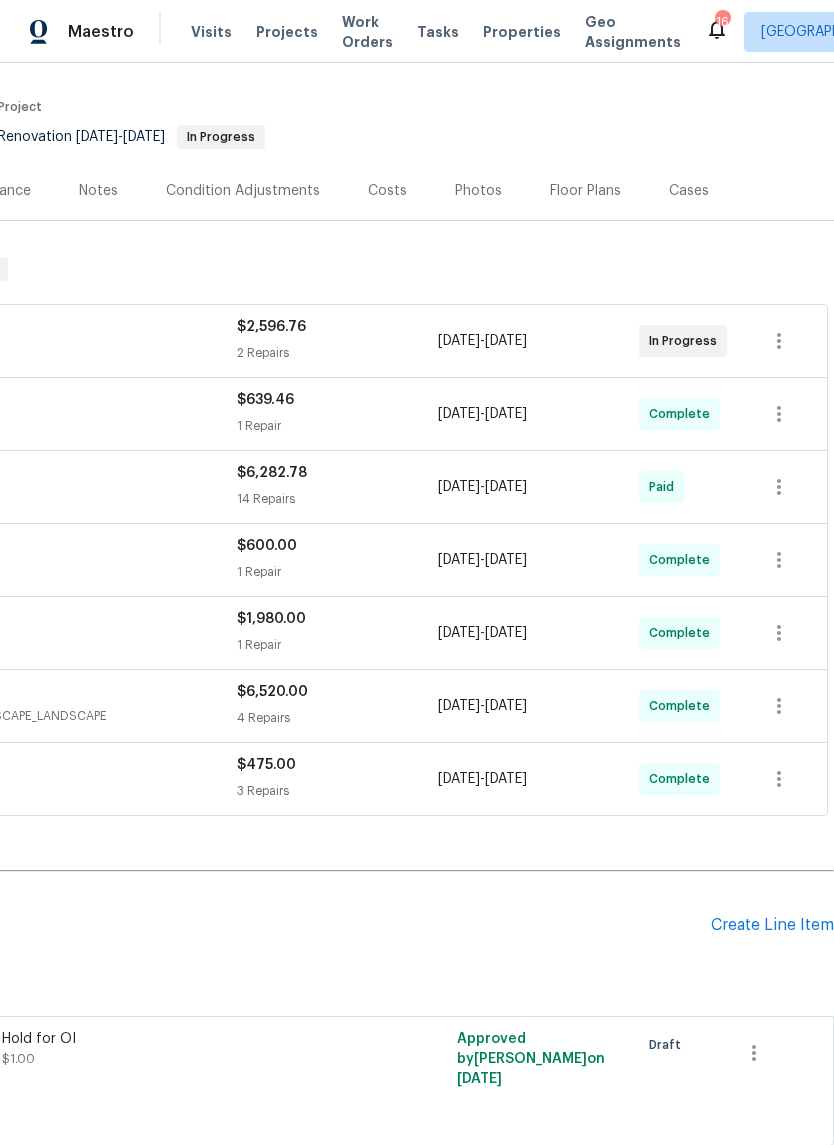 click on "Create Line Item" at bounding box center [772, 925] 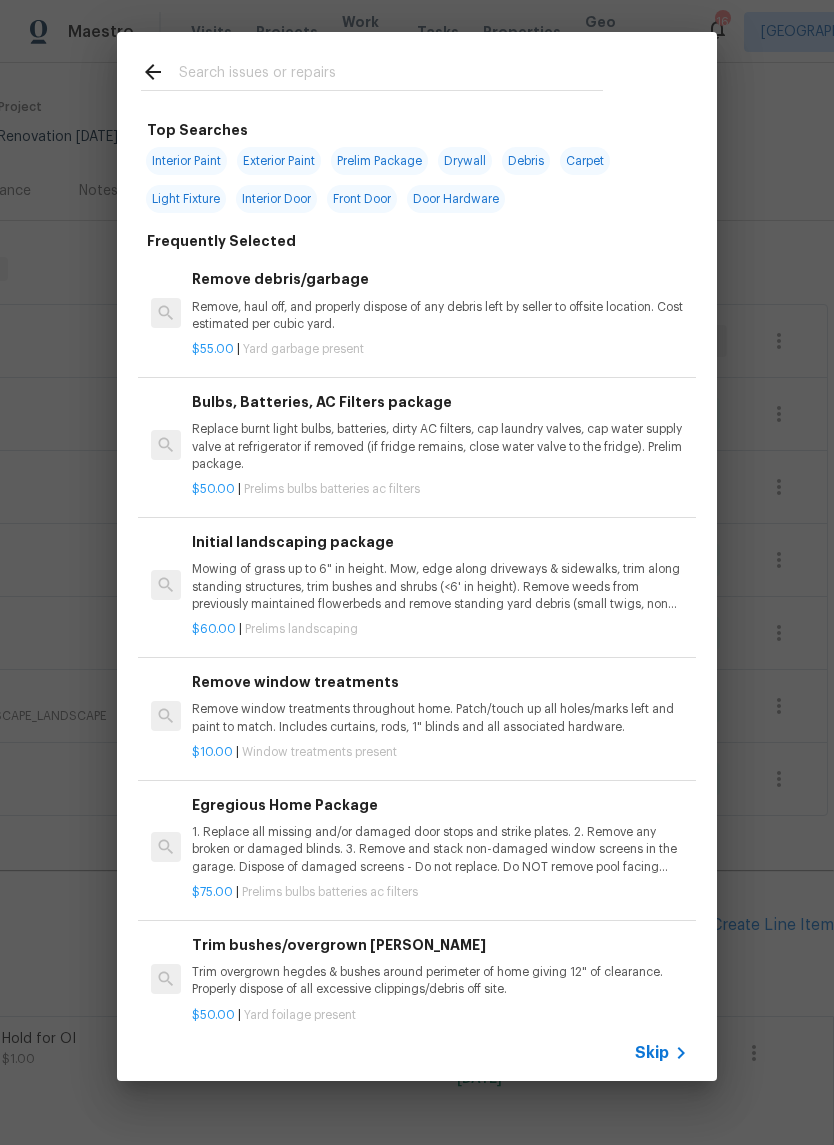 click at bounding box center [391, 75] 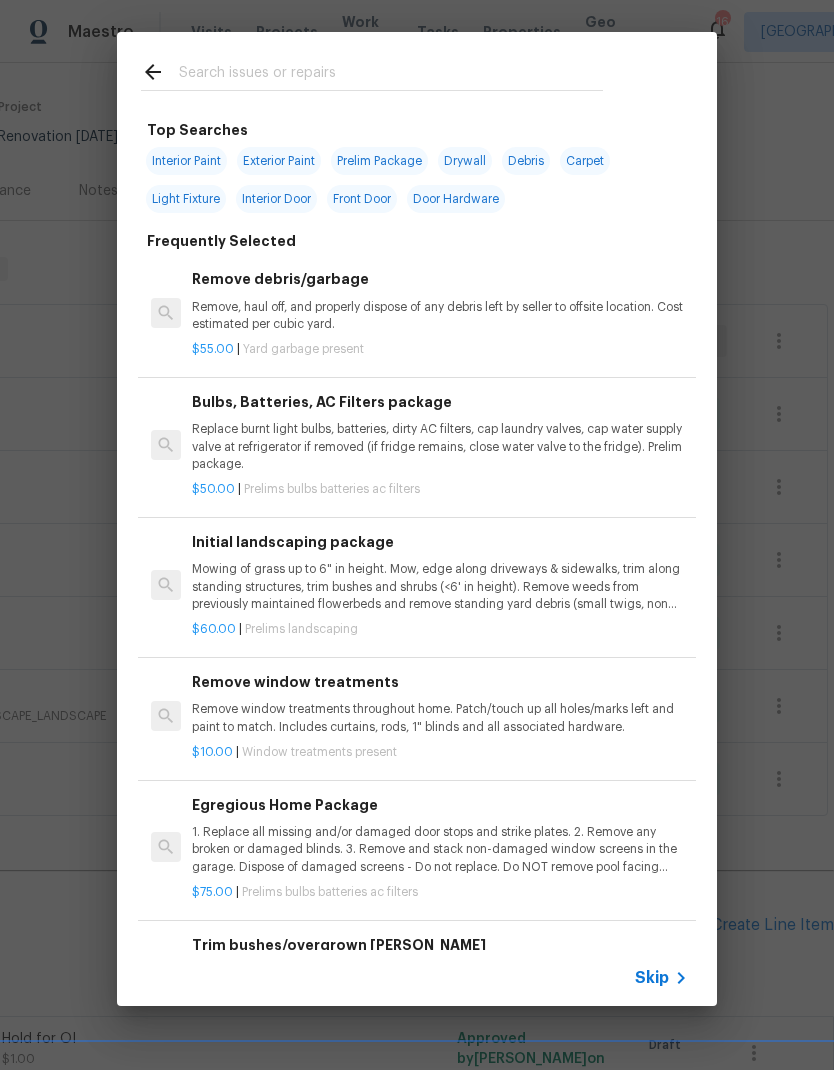 click on "Mowing of grass up to 6" in height. Mow, edge along driveways & sidewalks, trim along standing structures, trim bushes and shrubs (<6' in height). Remove weeds from previously maintained flowerbeds and remove standing yard debris (small twigs, non seasonal falling leaves).  Use leaf blower to remove clippings from hard surfaces."" at bounding box center [440, 586] 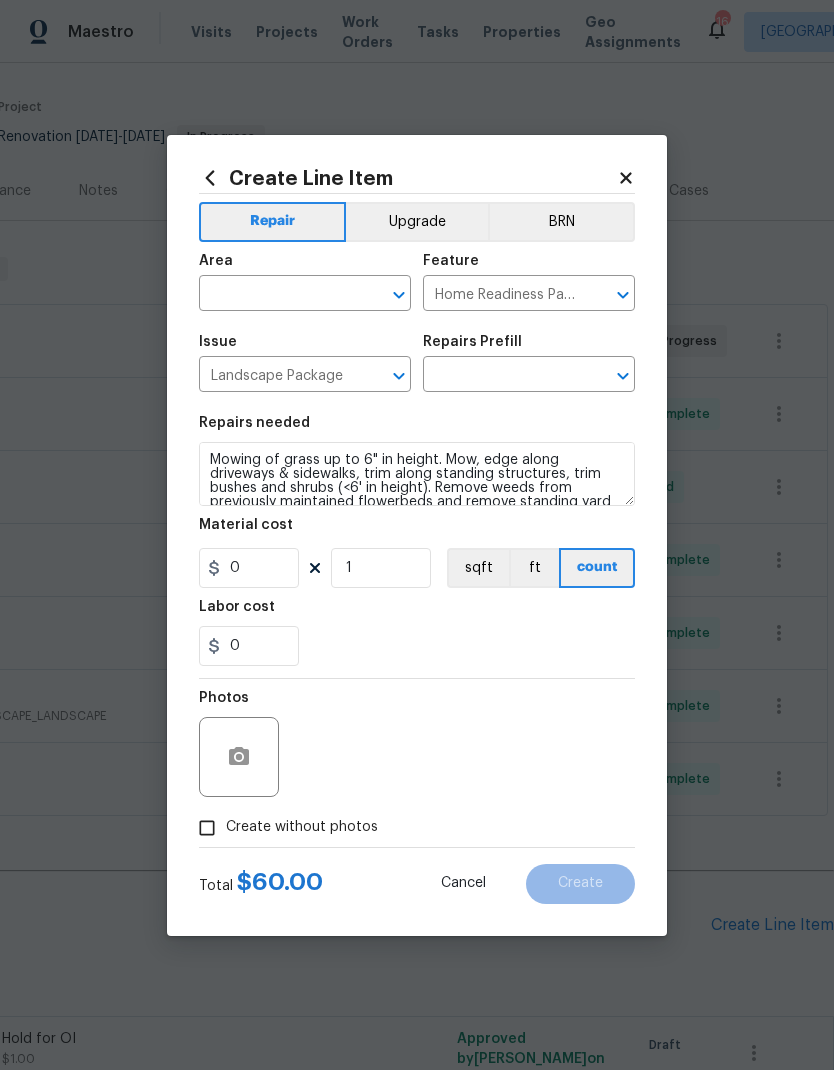 type on "Initial landscaping package $60.00" 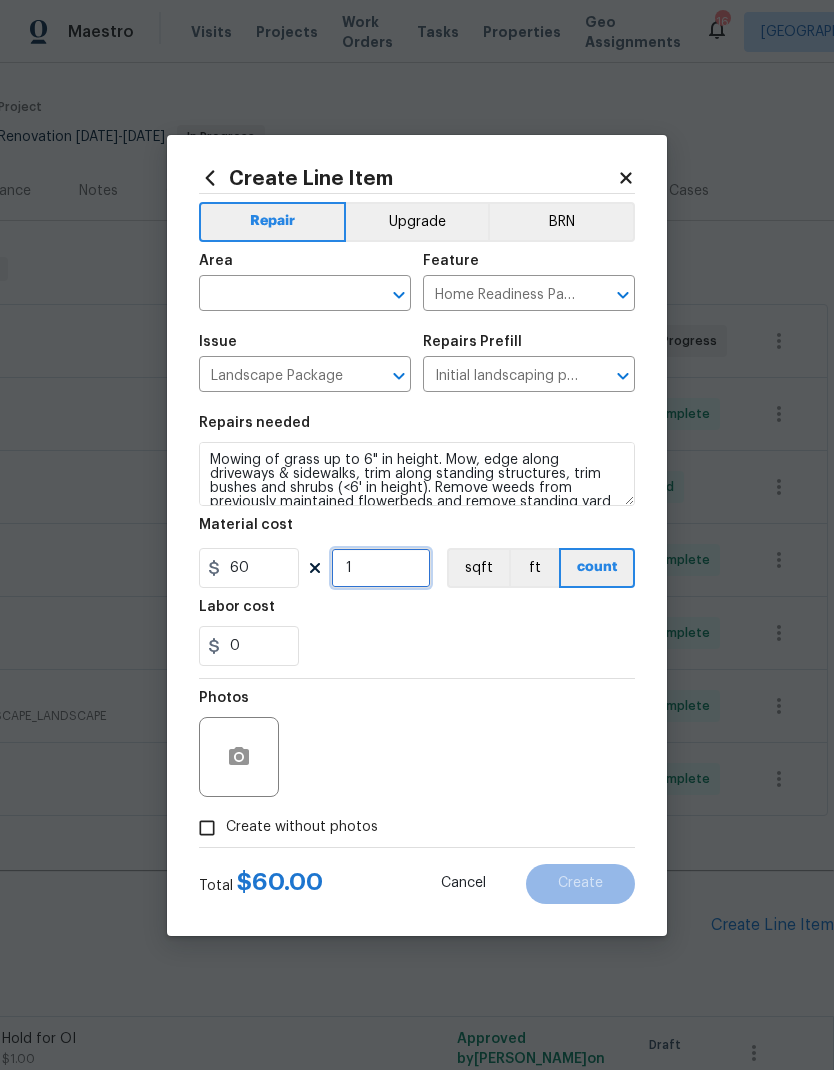 click on "1" at bounding box center [381, 568] 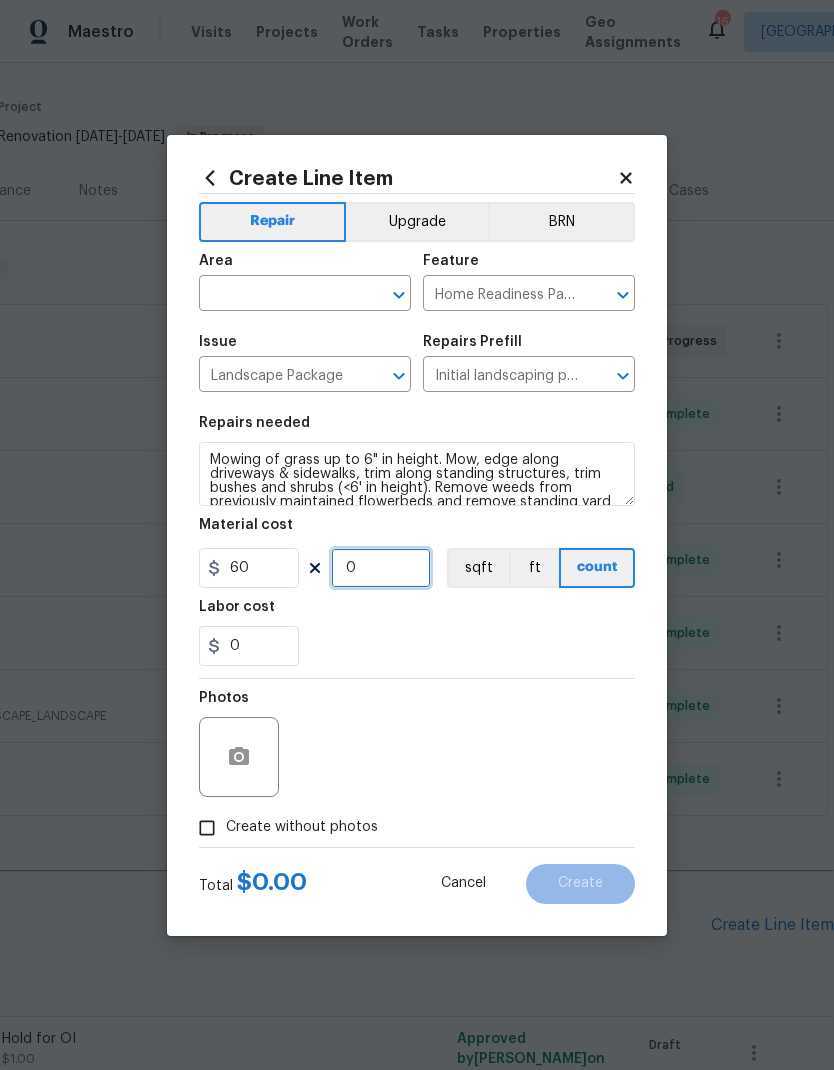 type on "2" 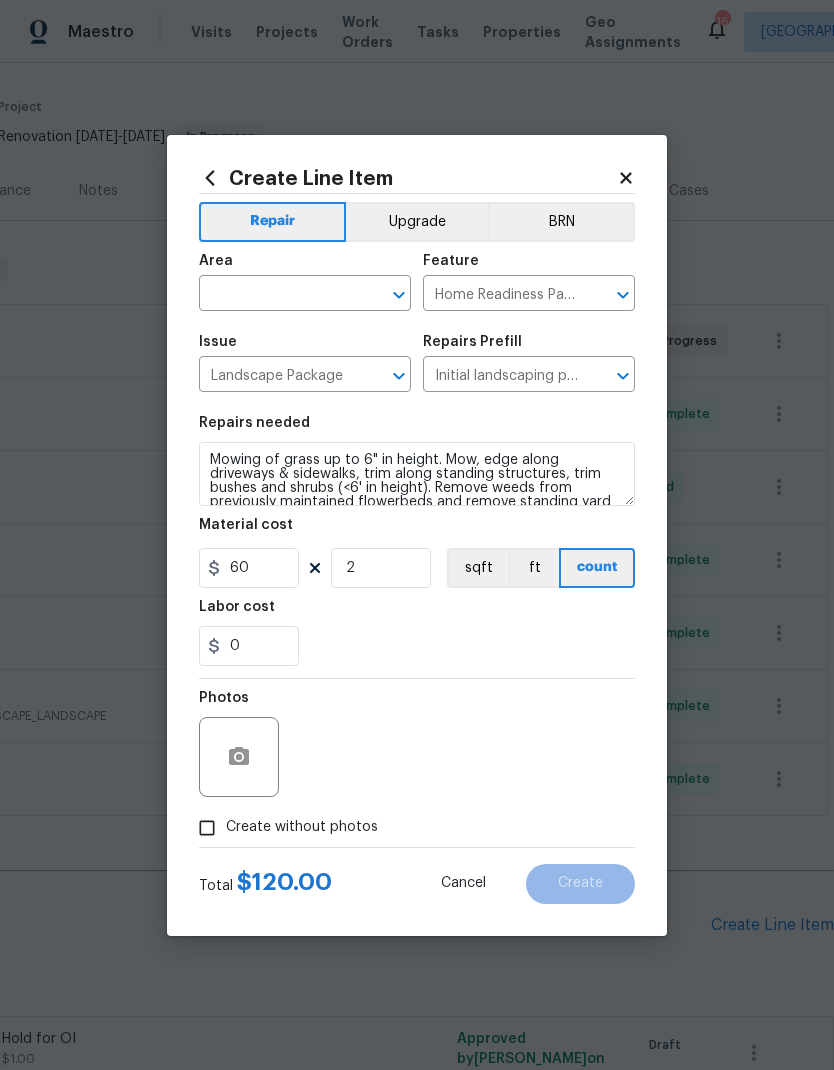 click on "Labor cost" at bounding box center (417, 613) 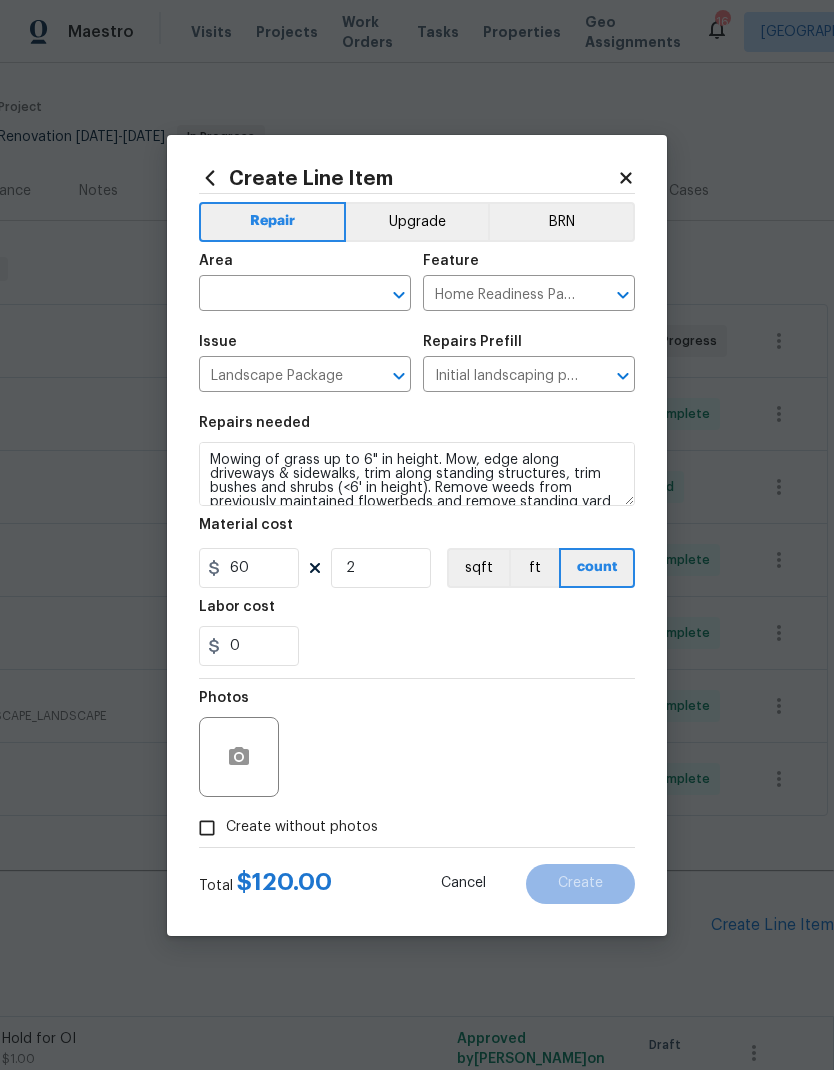 click 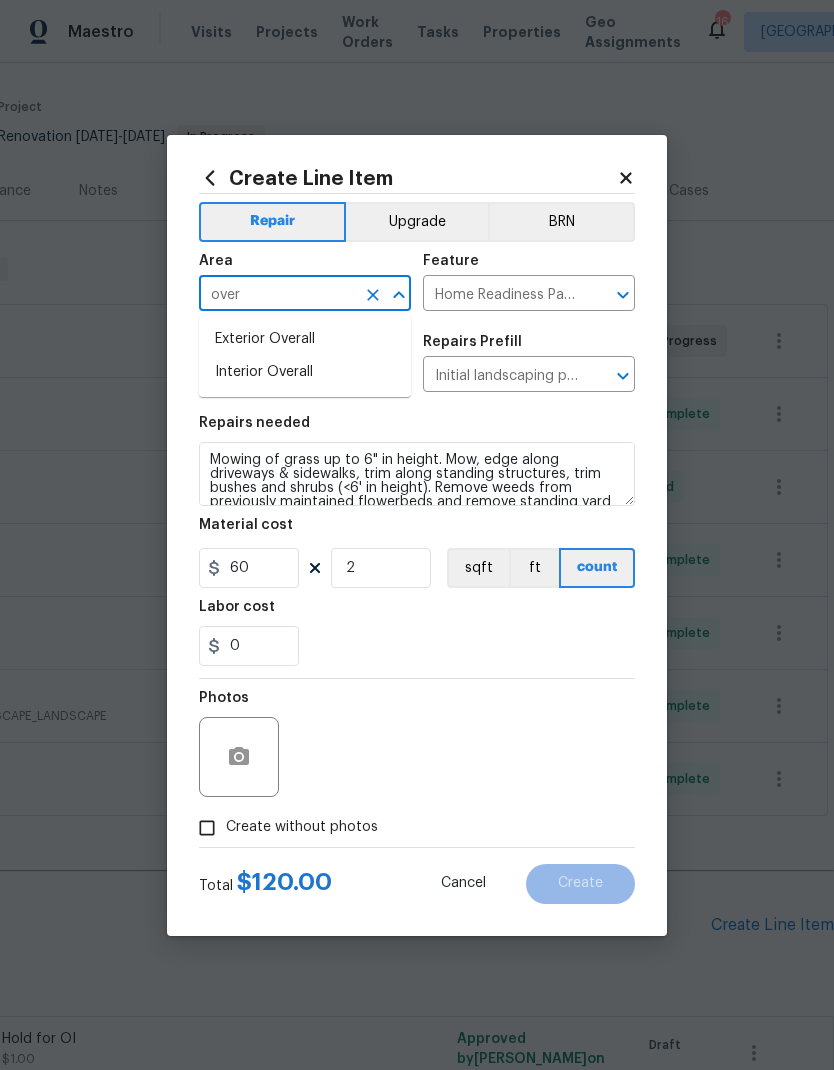 click on "Interior Overall" at bounding box center [305, 372] 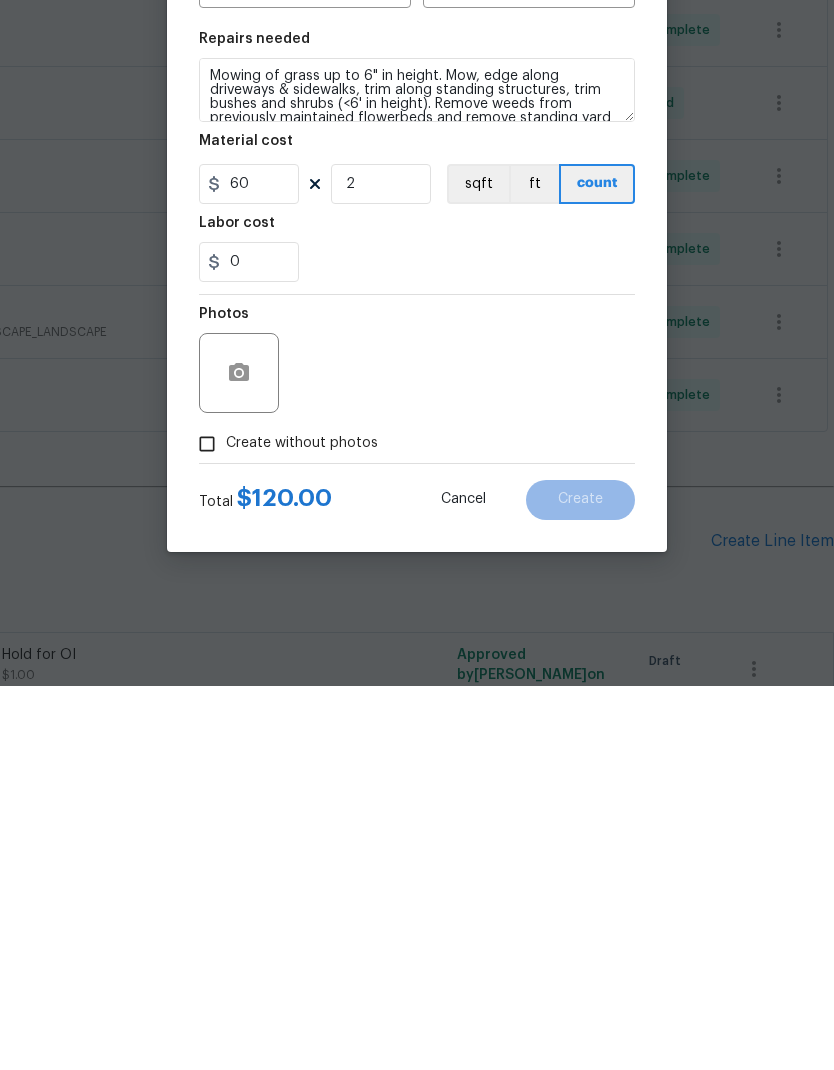 scroll, scrollTop: 80, scrollLeft: 0, axis: vertical 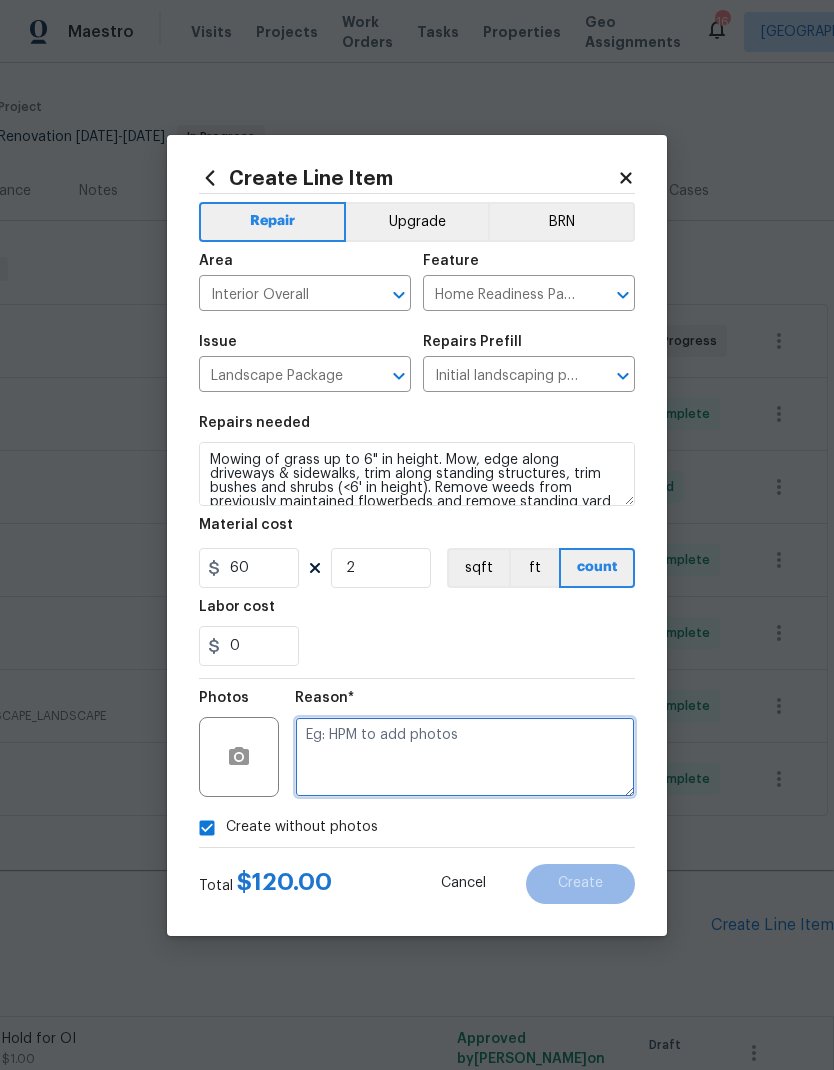 click at bounding box center (465, 757) 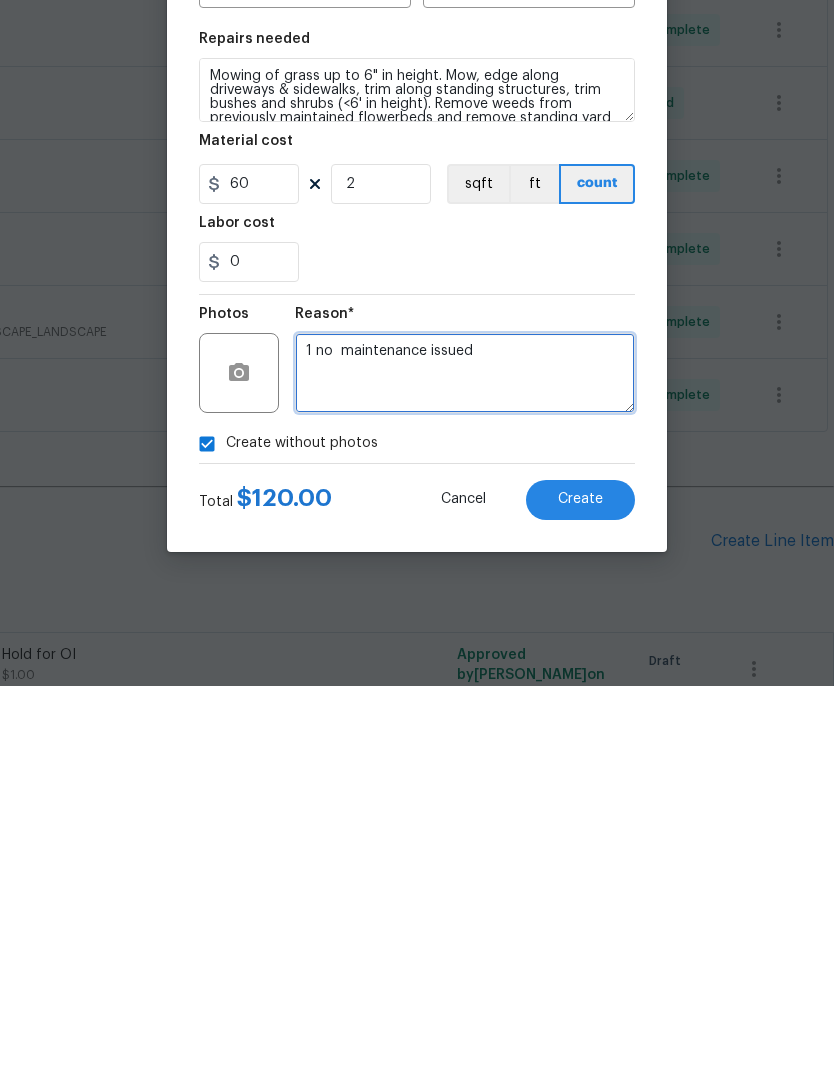 type on "1 no  maintenance issued" 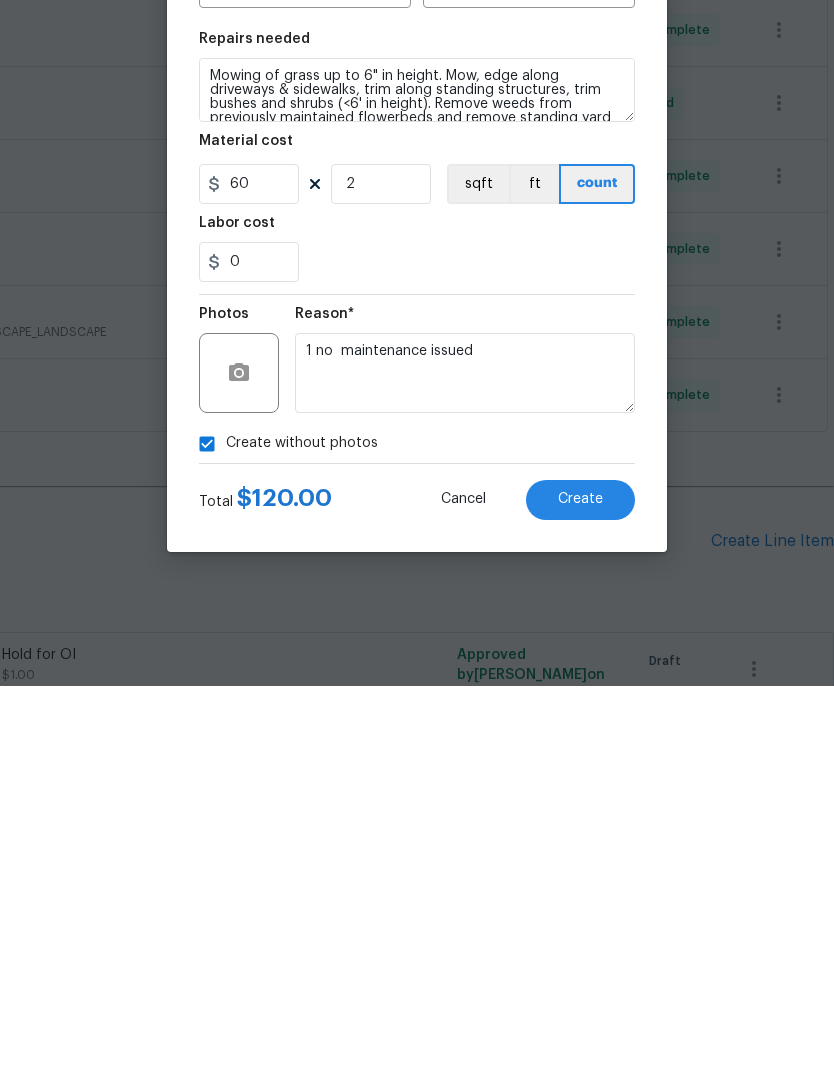 click on "Create" at bounding box center (580, 884) 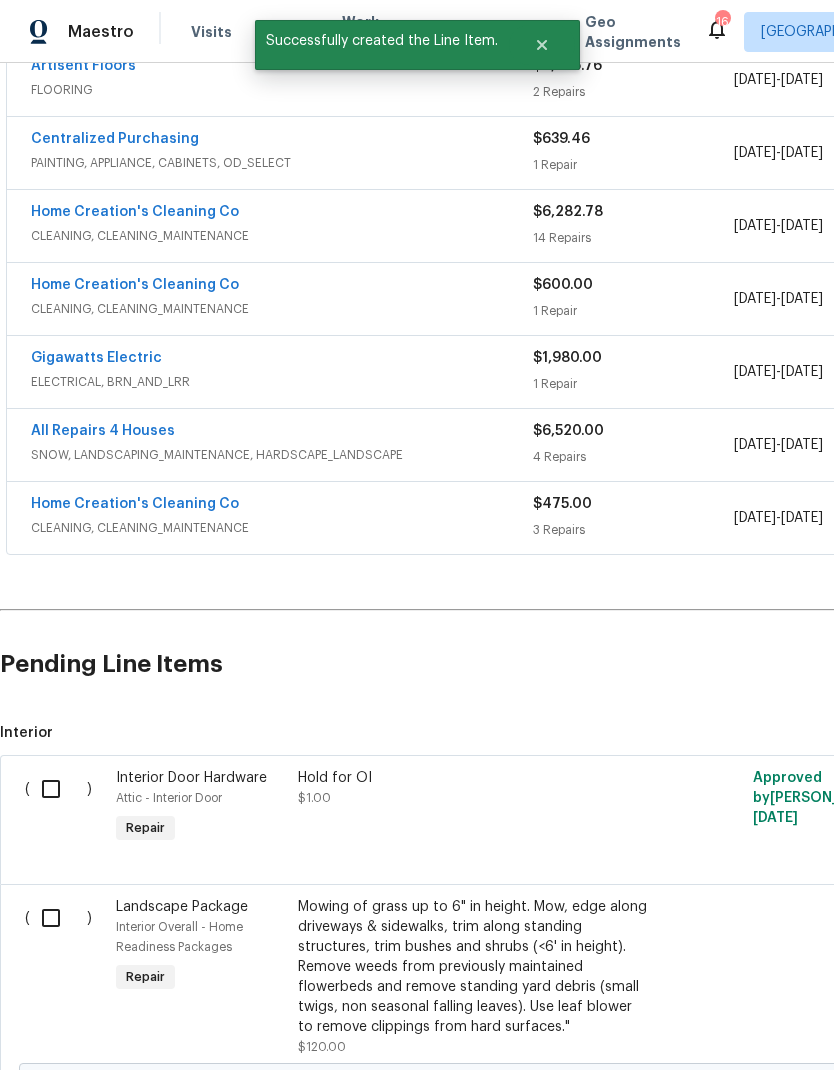 scroll, scrollTop: 415, scrollLeft: 0, axis: vertical 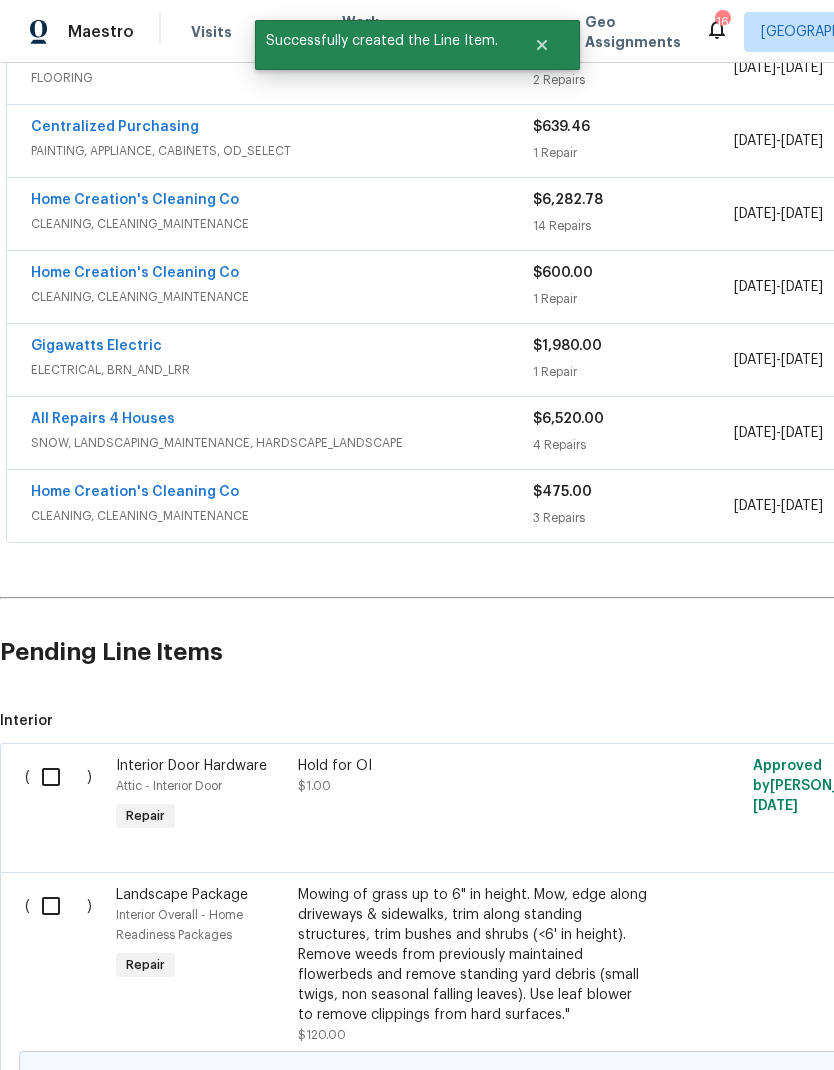 click at bounding box center [58, 906] 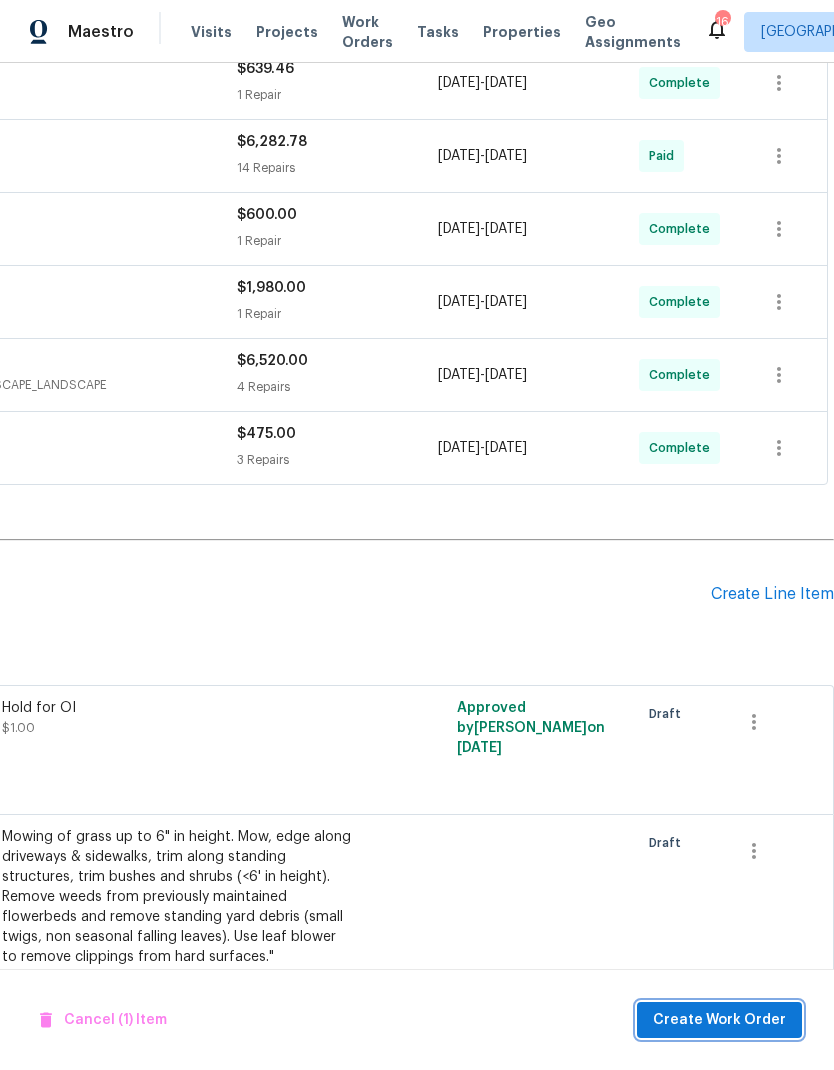 click on "Create Work Order" at bounding box center (719, 1020) 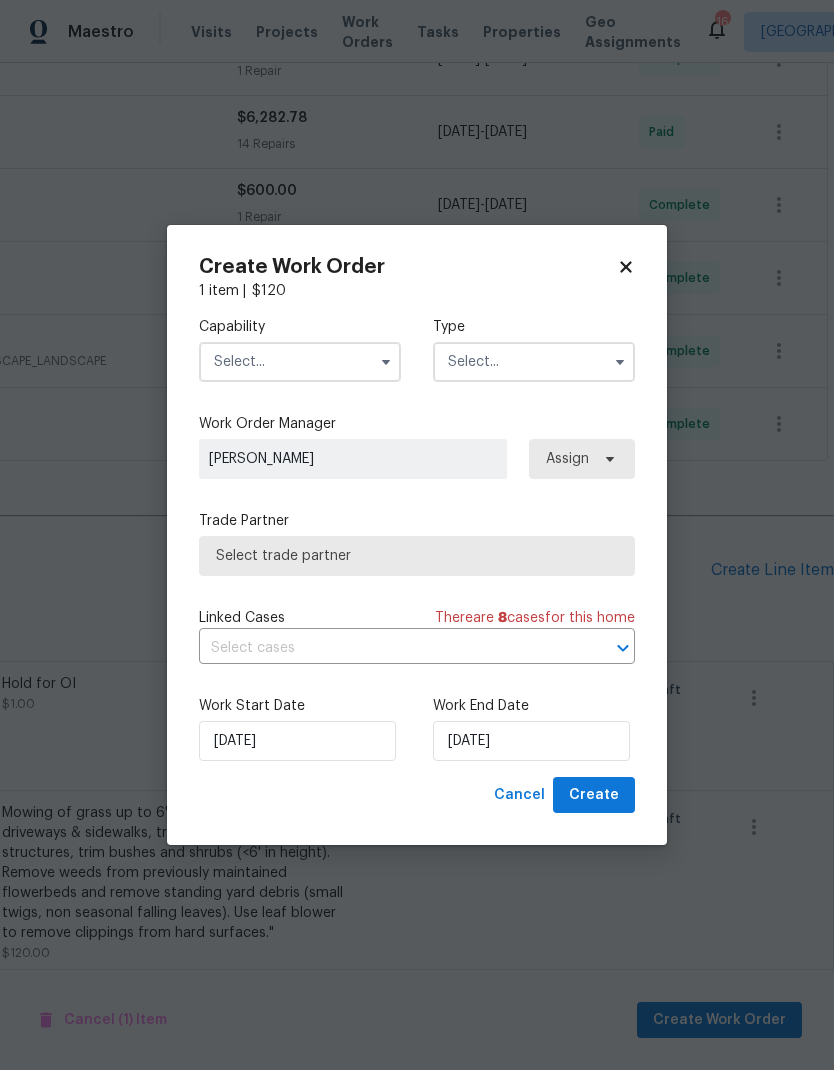 scroll, scrollTop: 498, scrollLeft: 296, axis: both 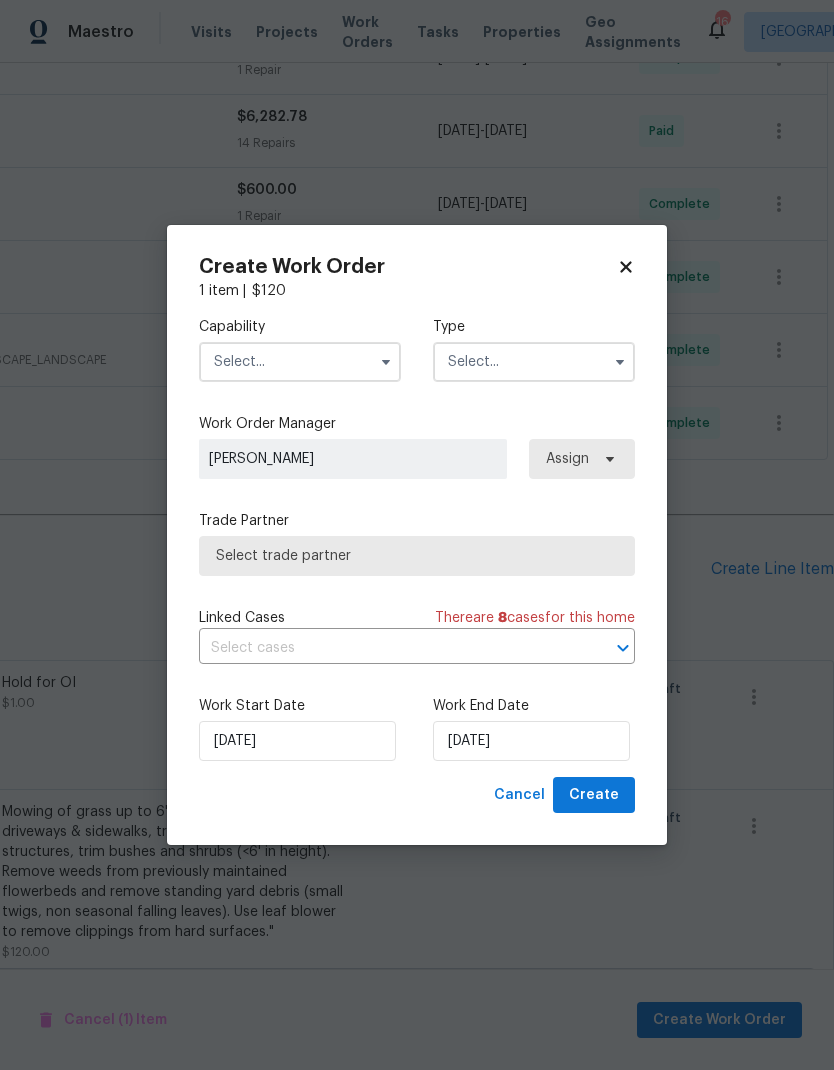 click at bounding box center (386, 362) 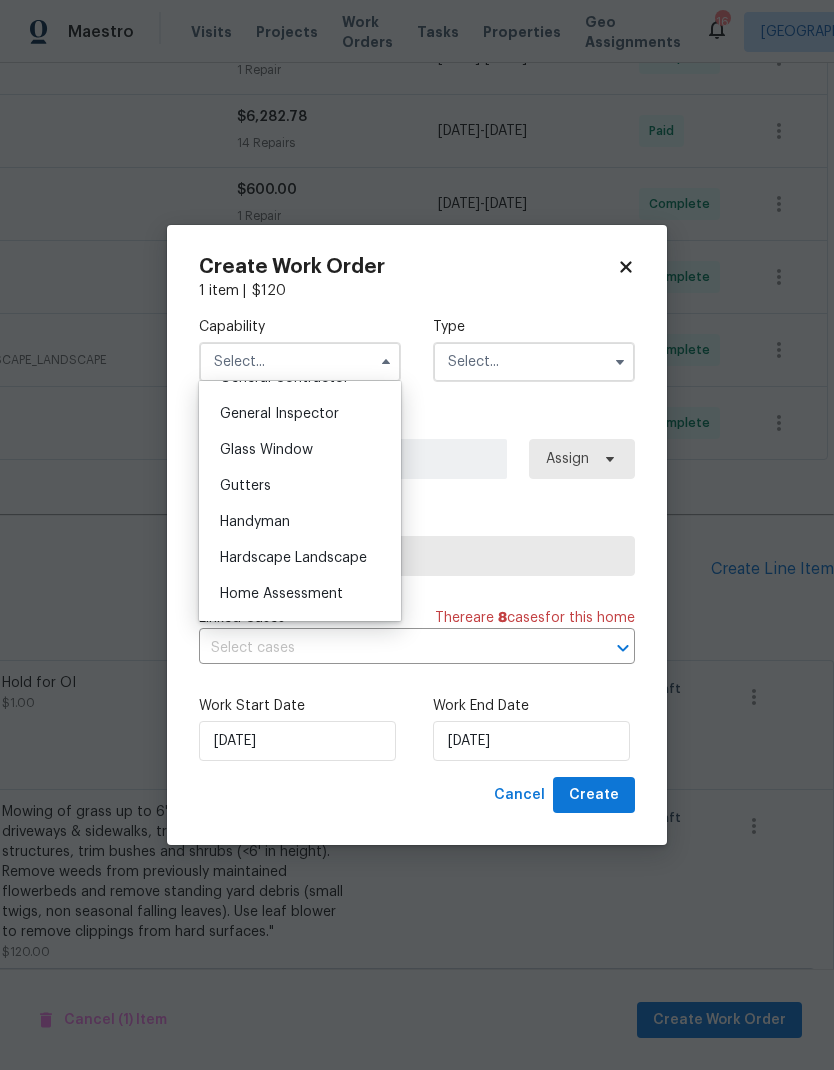 scroll, scrollTop: 1005, scrollLeft: 0, axis: vertical 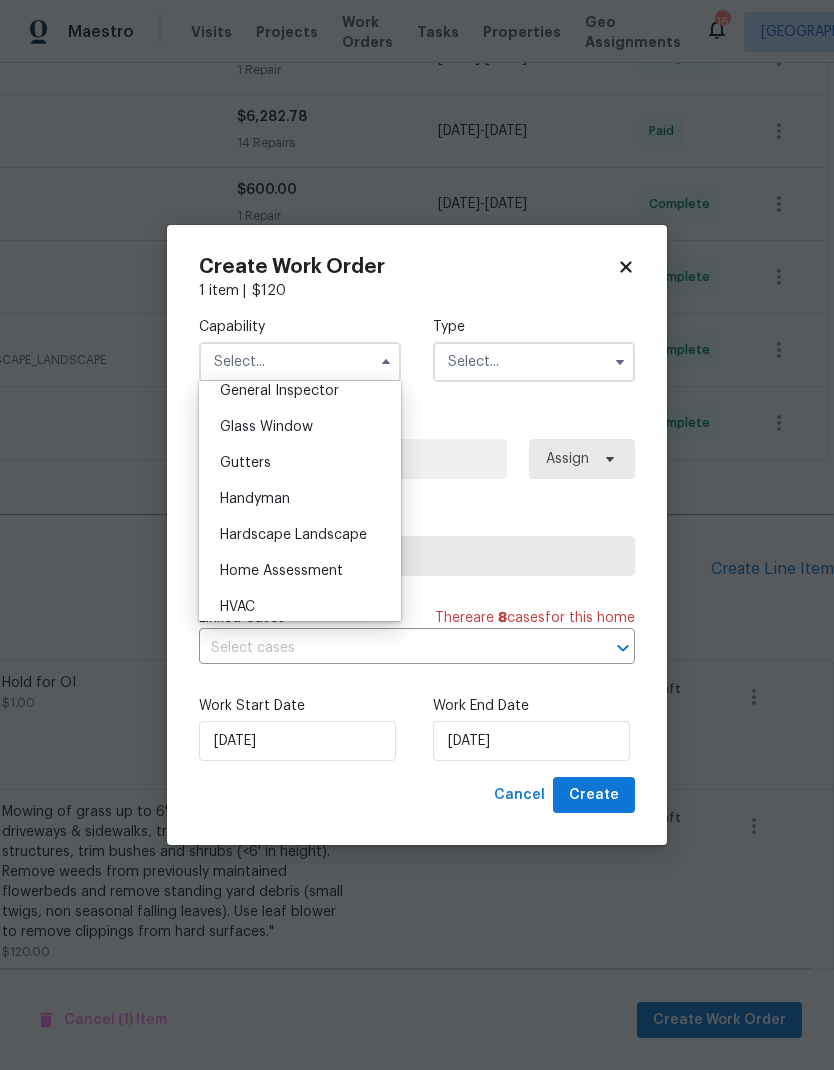 click on "Hardscape Landscape" at bounding box center [293, 535] 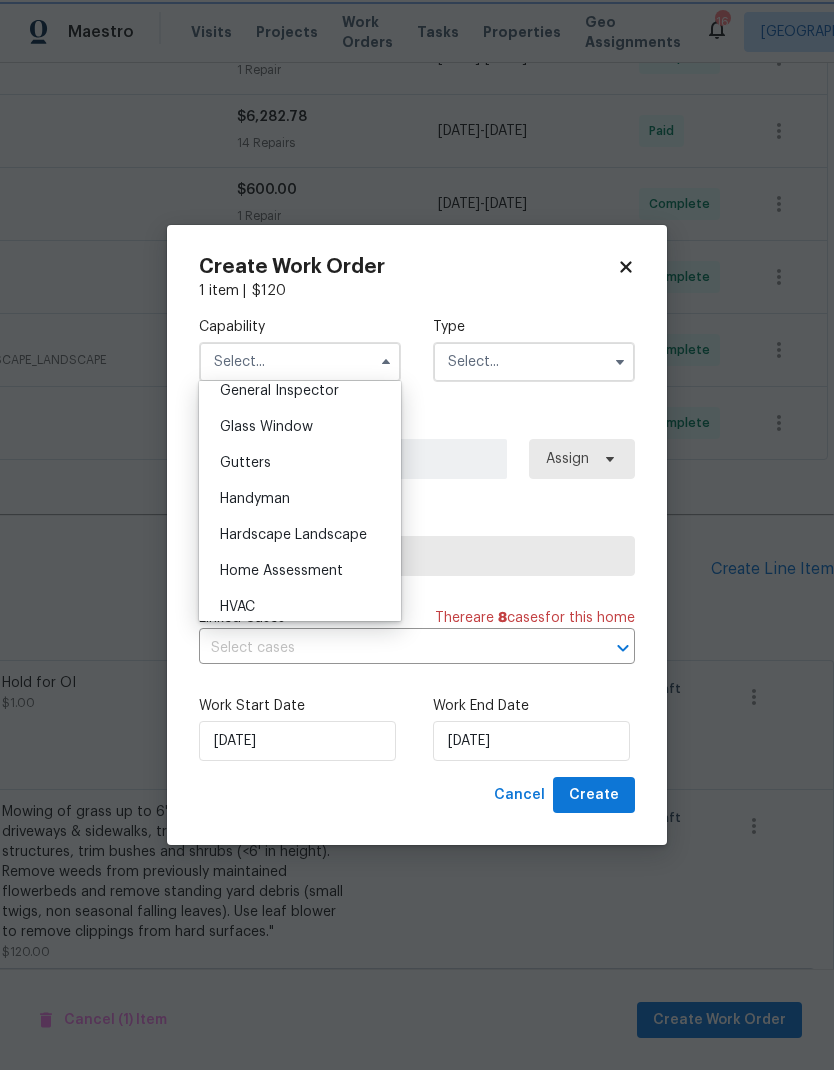 type on "Hardscape Landscape" 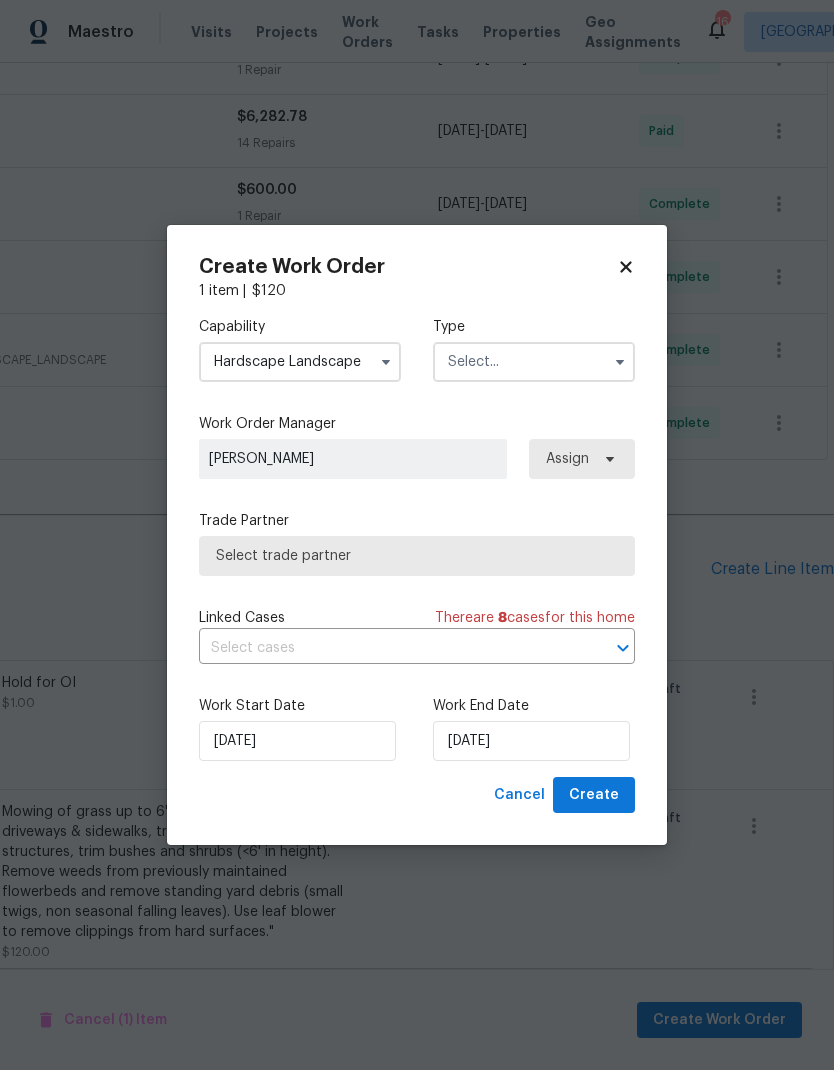 click at bounding box center [534, 362] 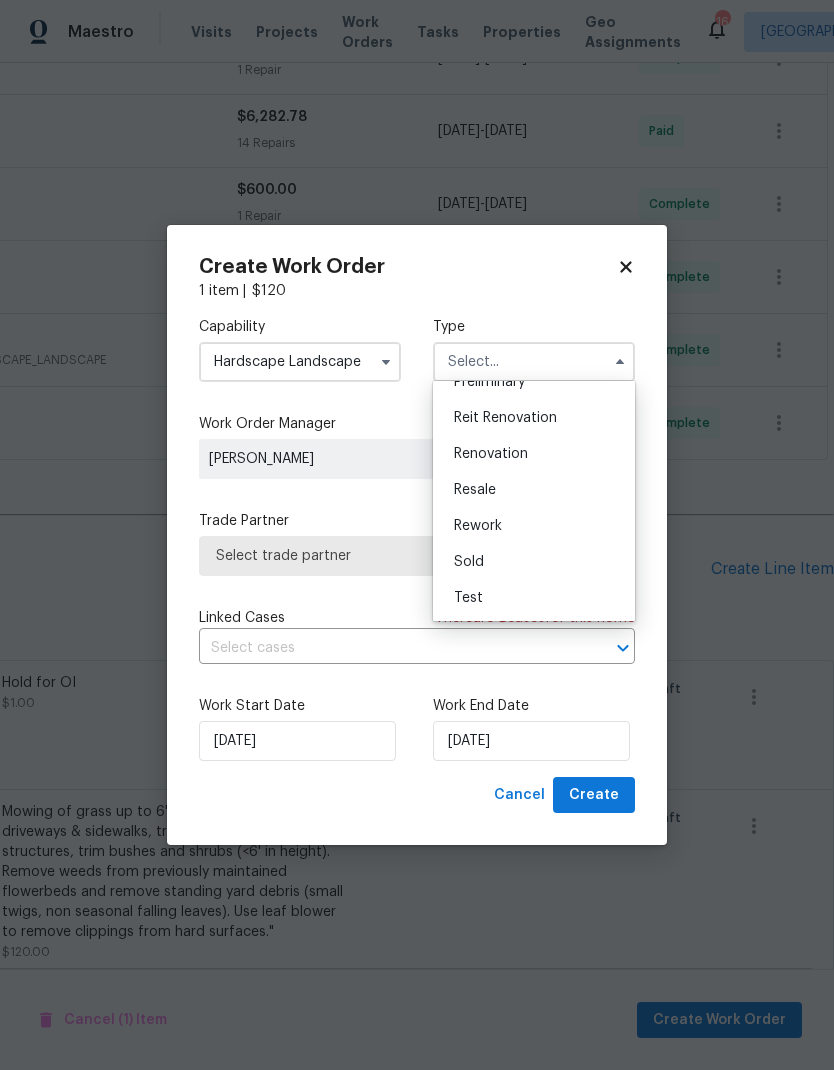 scroll, scrollTop: 454, scrollLeft: 0, axis: vertical 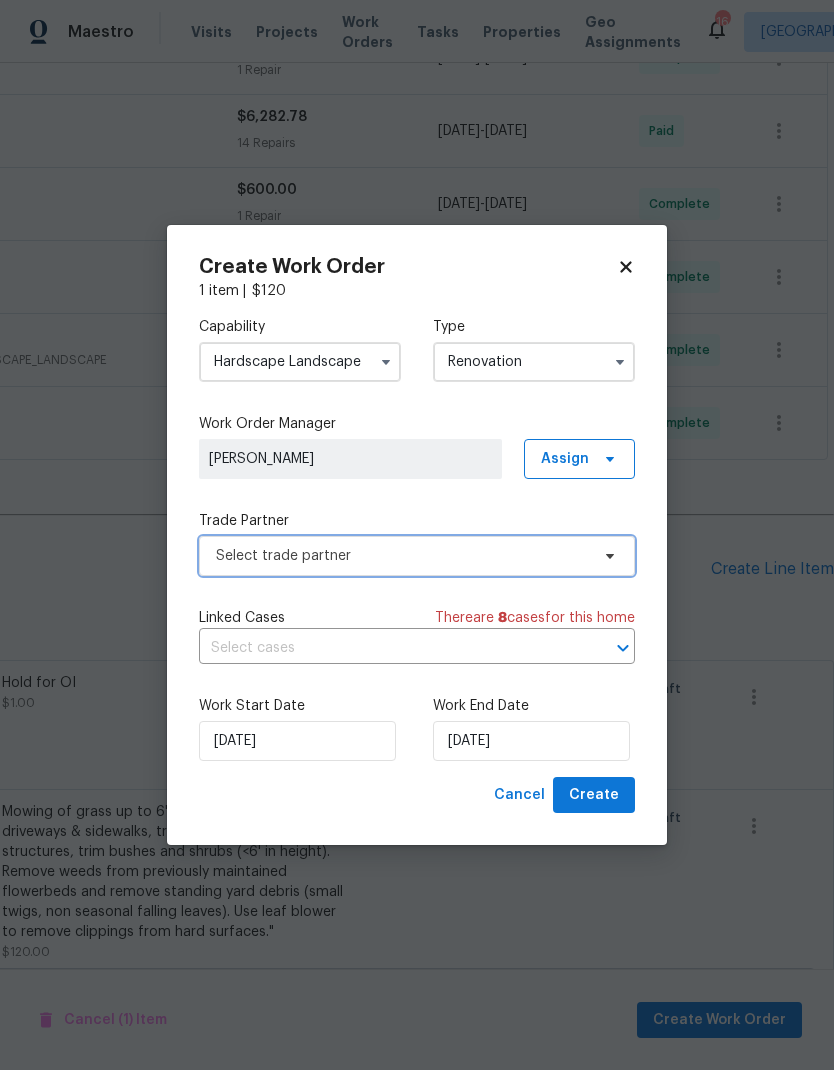 click on "Select trade partner" at bounding box center [402, 556] 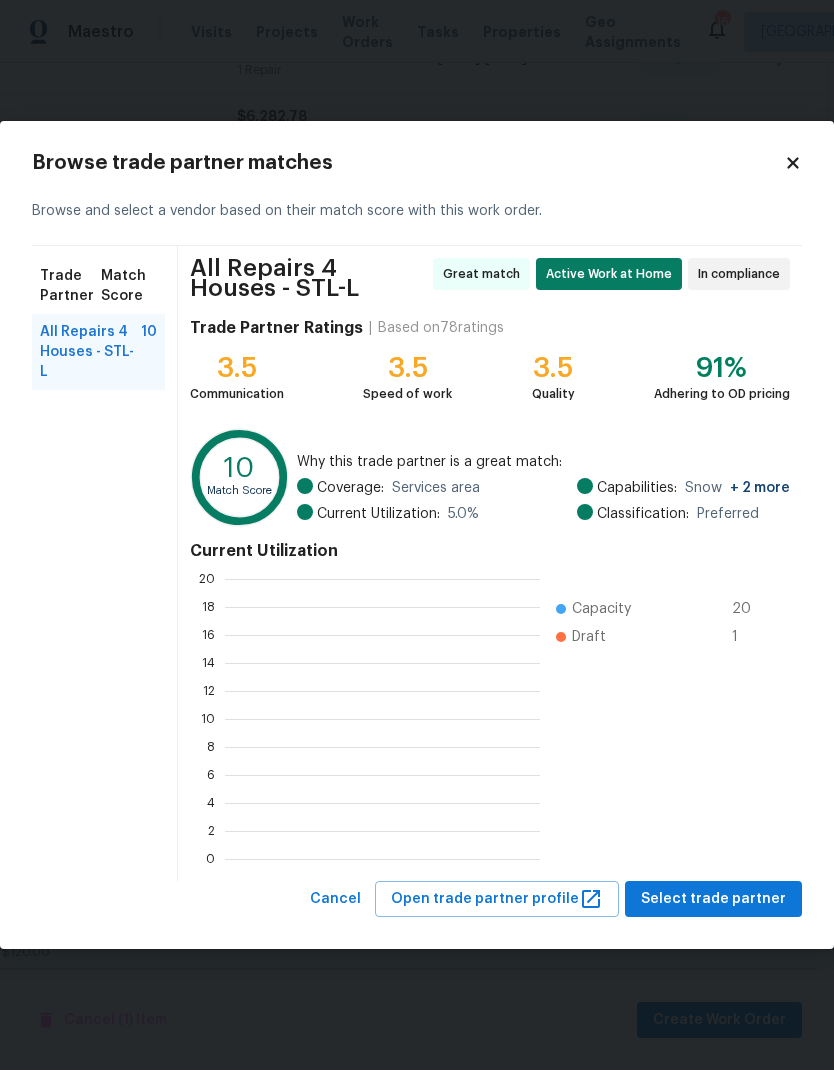 scroll, scrollTop: 2, scrollLeft: 2, axis: both 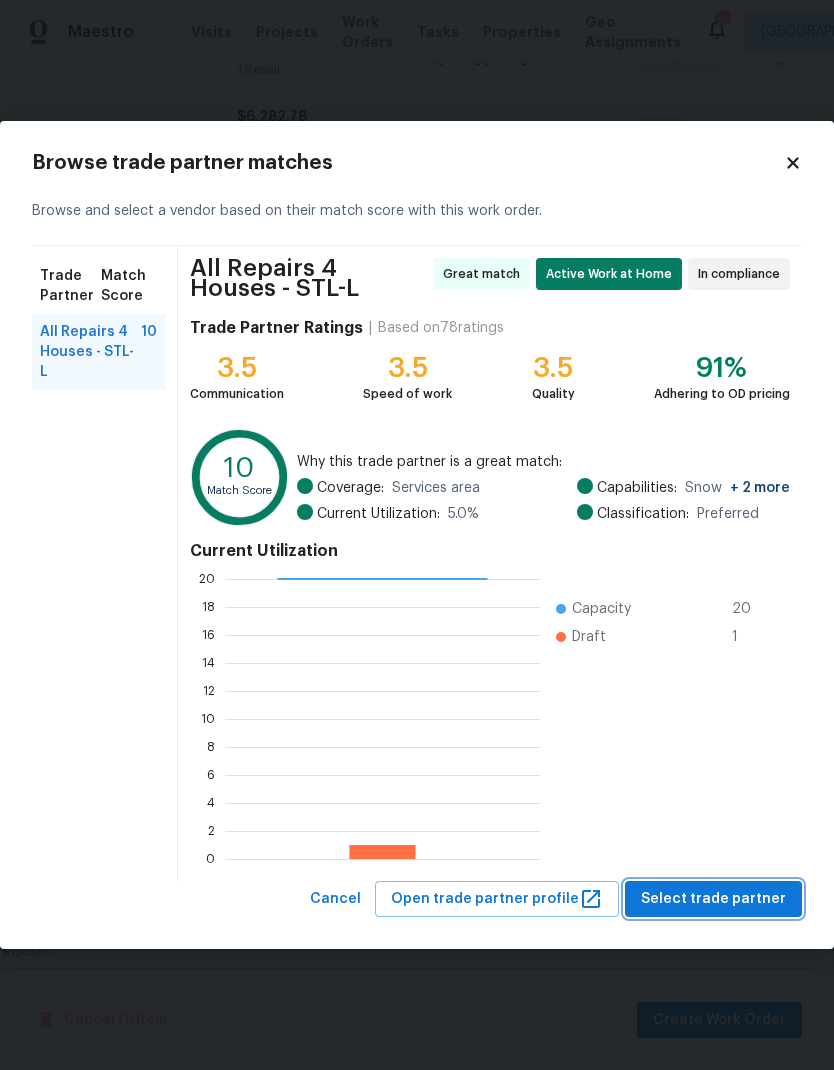 click on "Select trade partner" at bounding box center [713, 899] 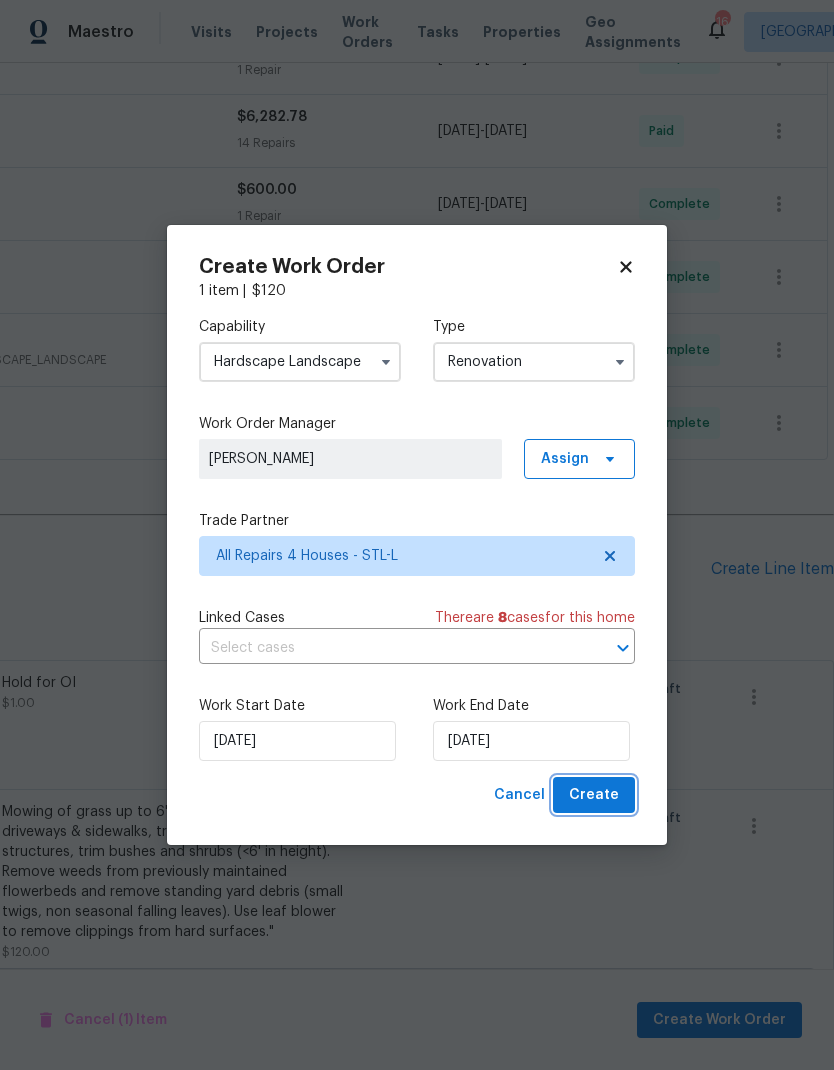 click on "Create" at bounding box center [594, 795] 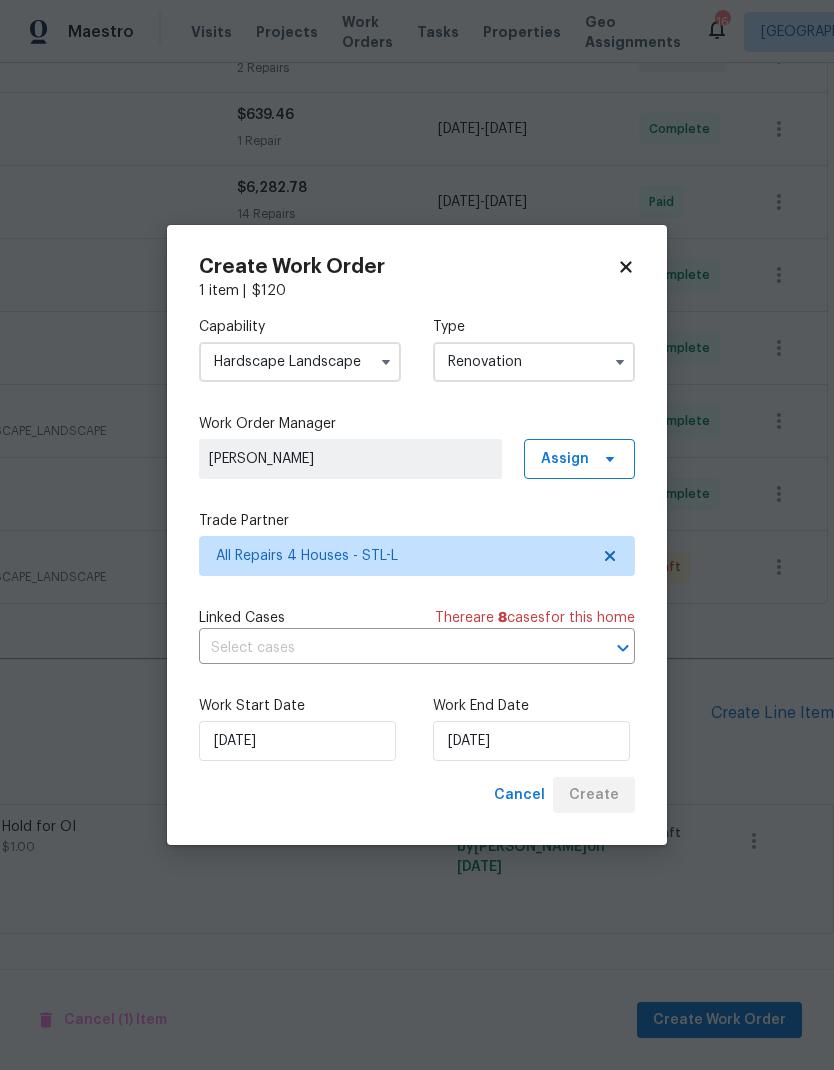 scroll, scrollTop: 347, scrollLeft: 296, axis: both 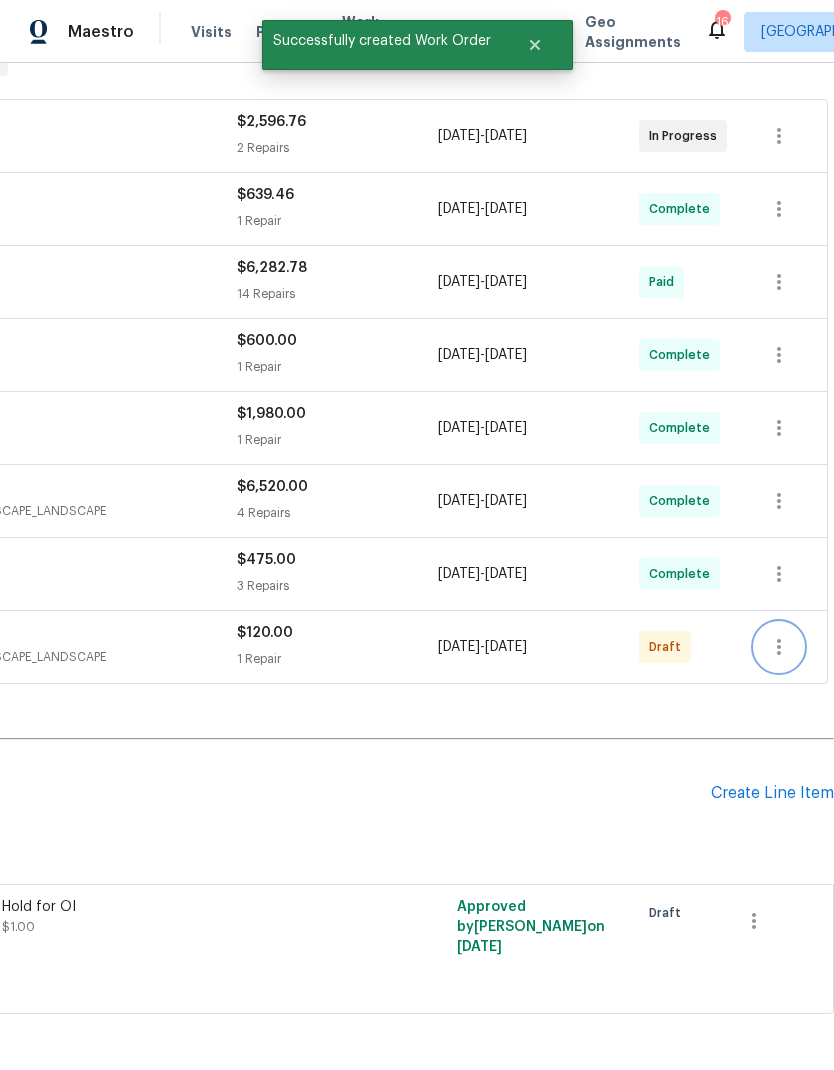 click 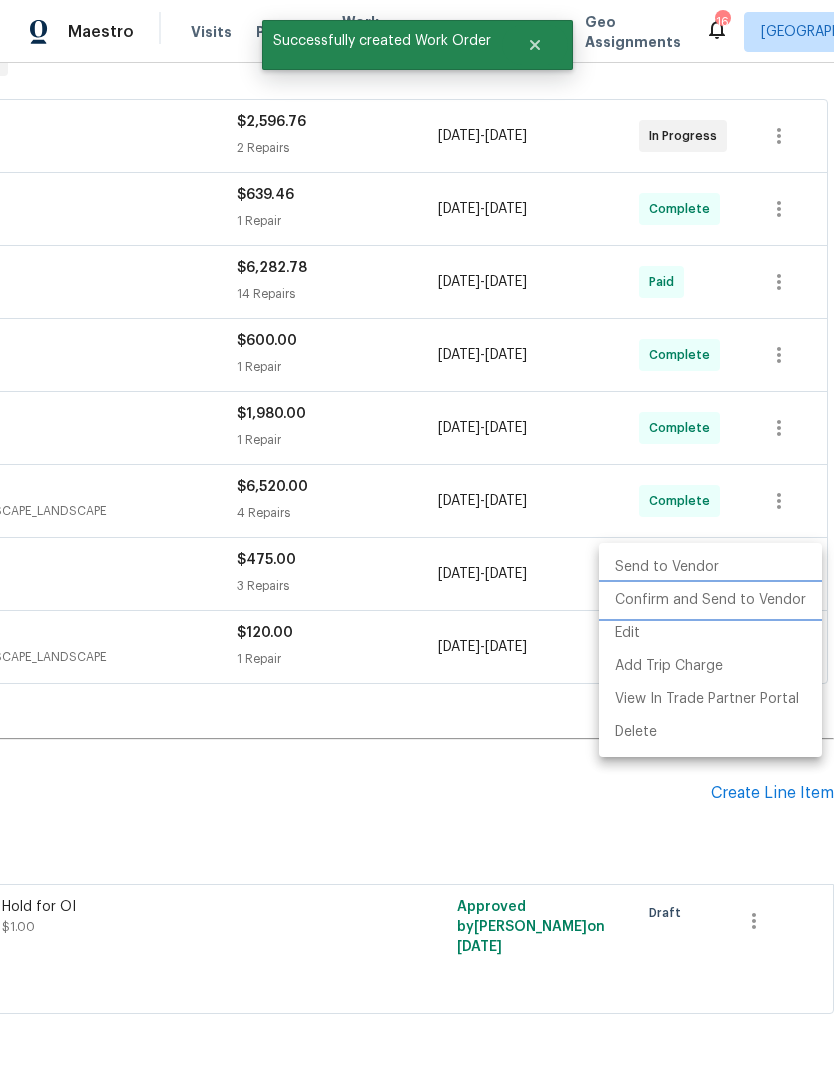 click on "Confirm and Send to Vendor" at bounding box center (710, 600) 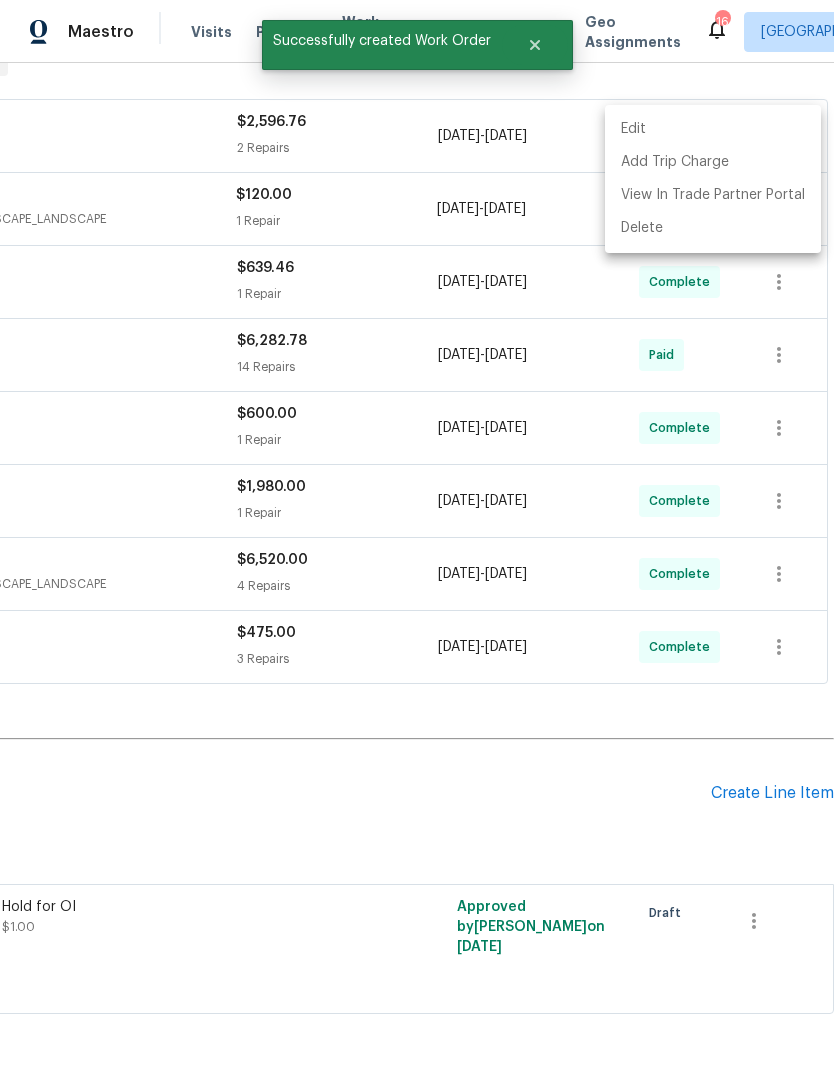 click at bounding box center (417, 535) 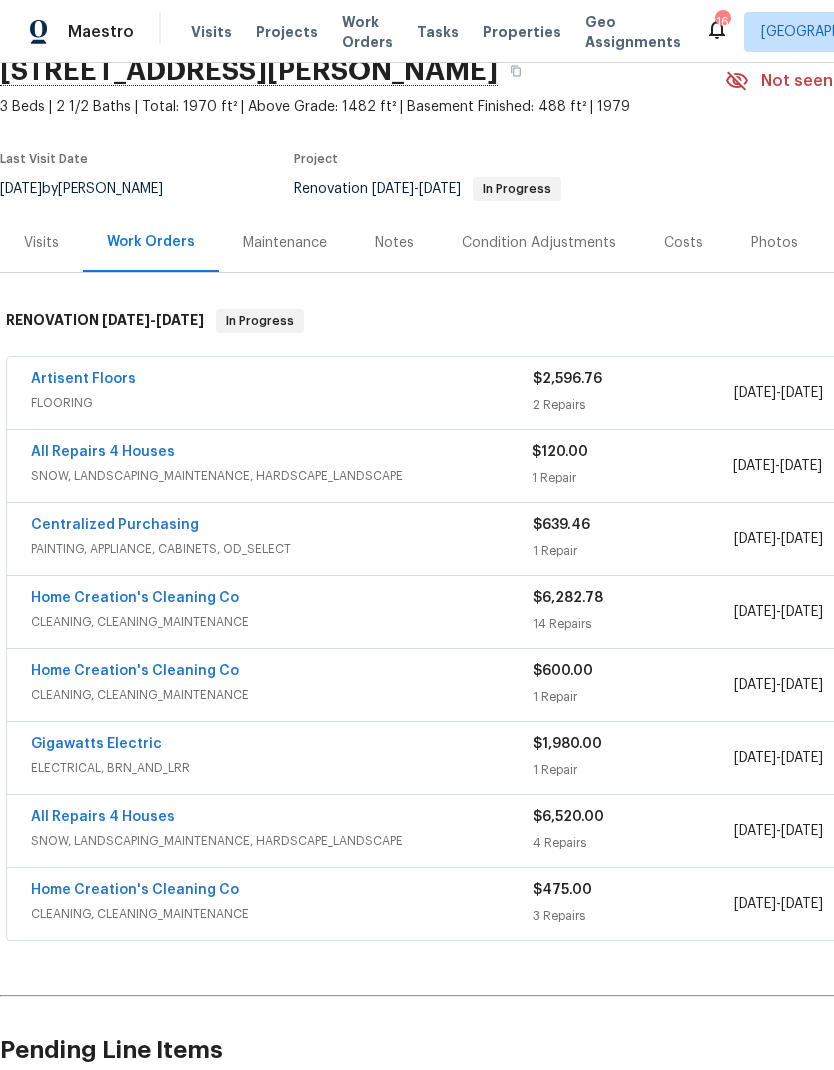 scroll, scrollTop: 90, scrollLeft: 0, axis: vertical 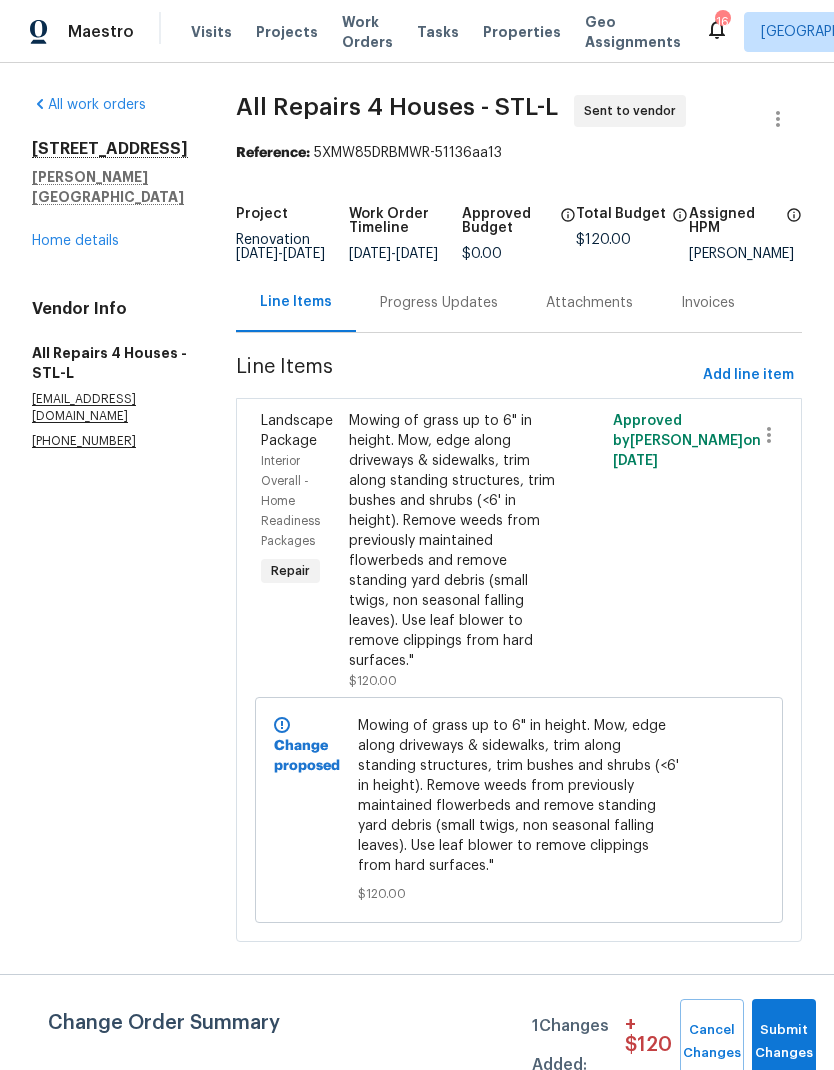 click on "Progress Updates" at bounding box center [439, 303] 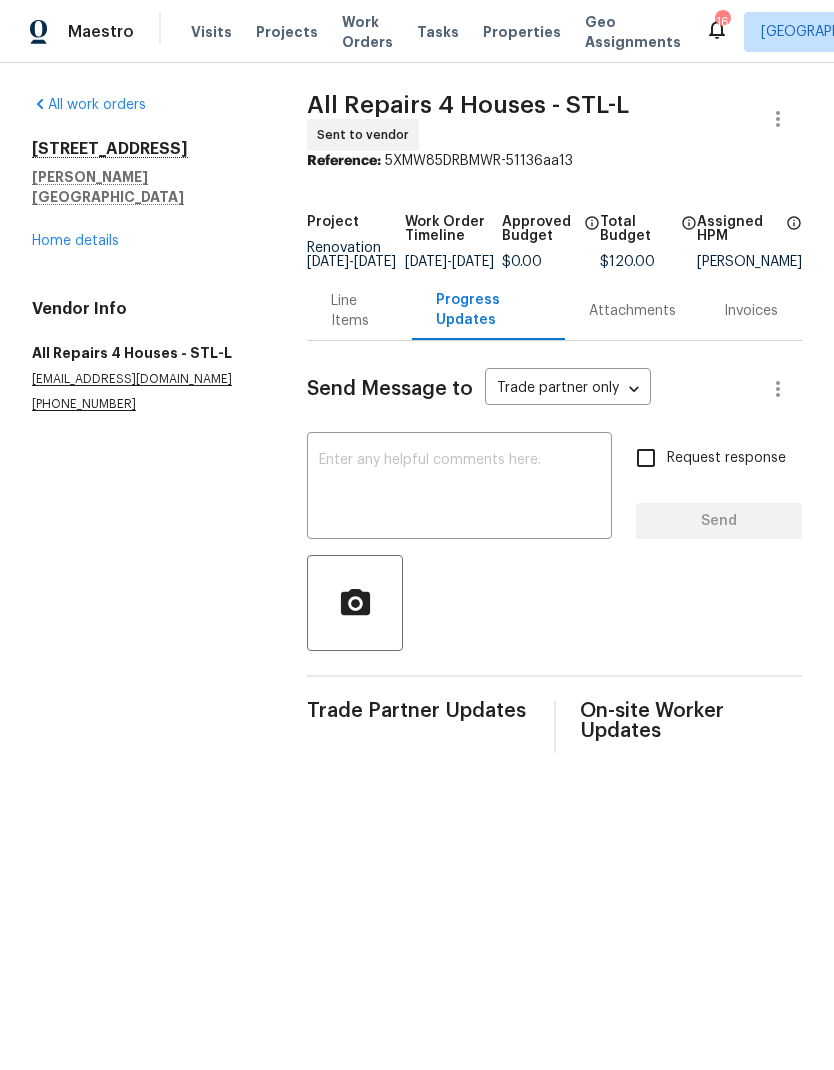 click at bounding box center [459, 488] 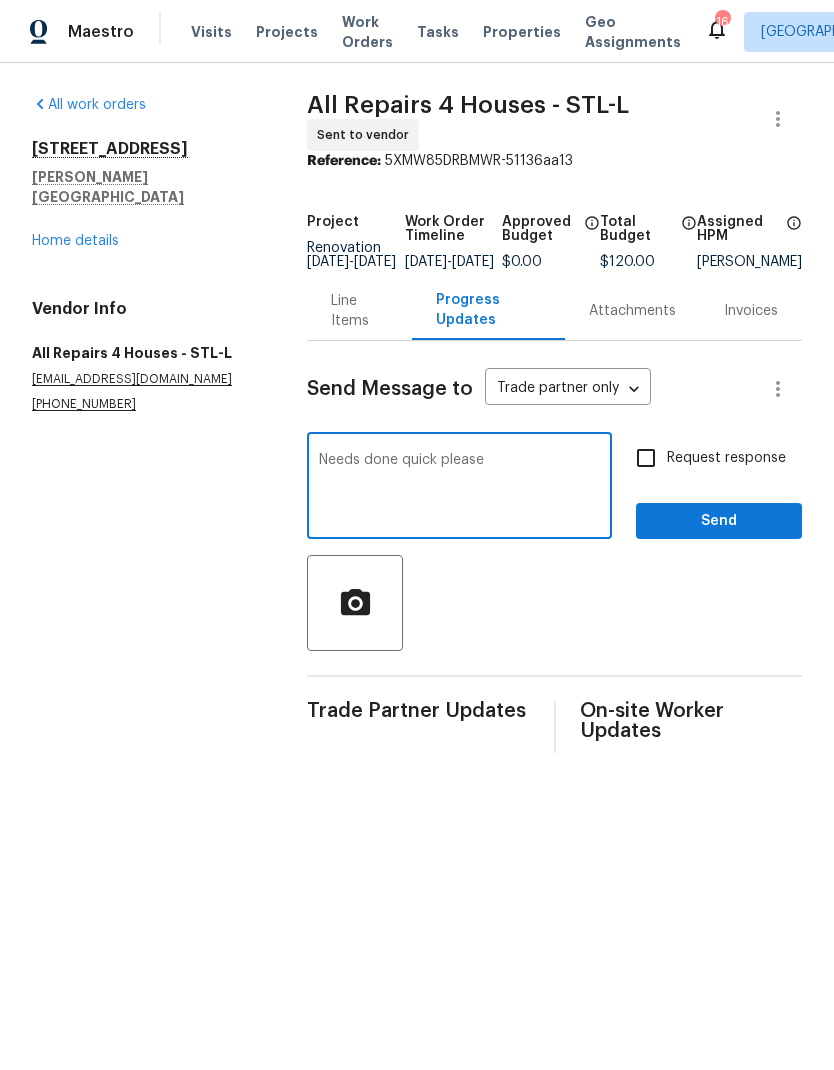 type on "Needs done quick please" 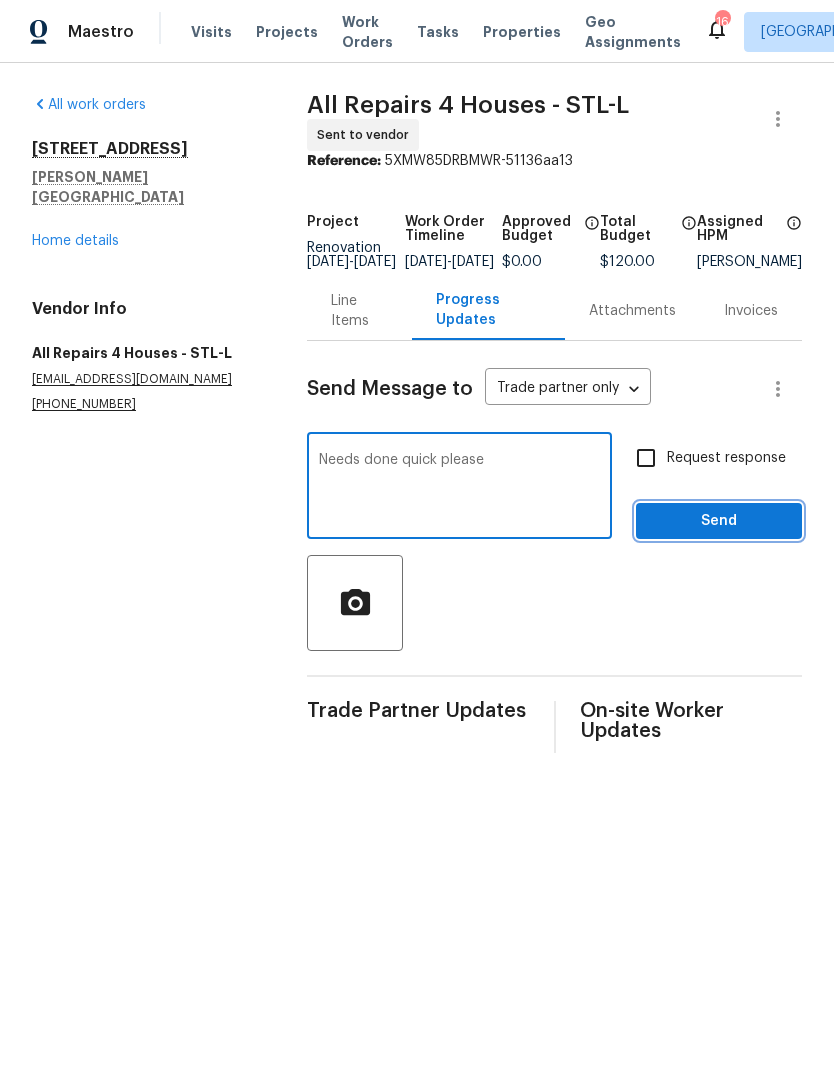 click on "Send" at bounding box center (719, 521) 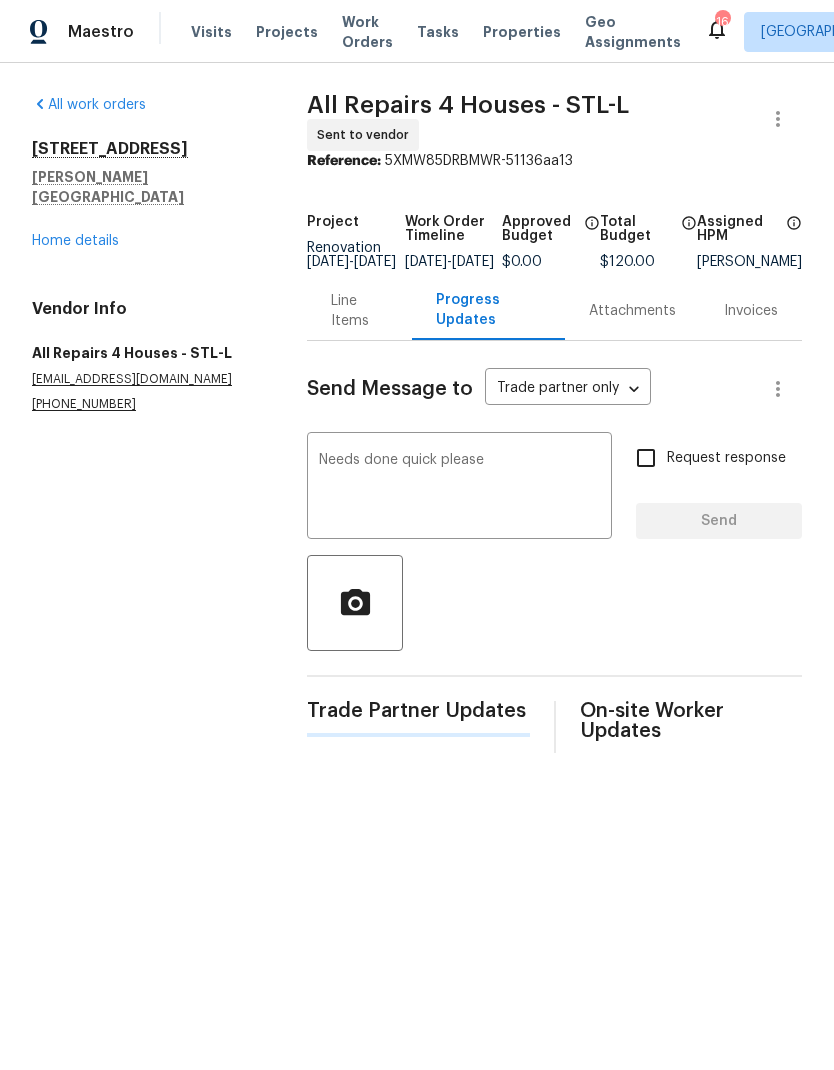 type 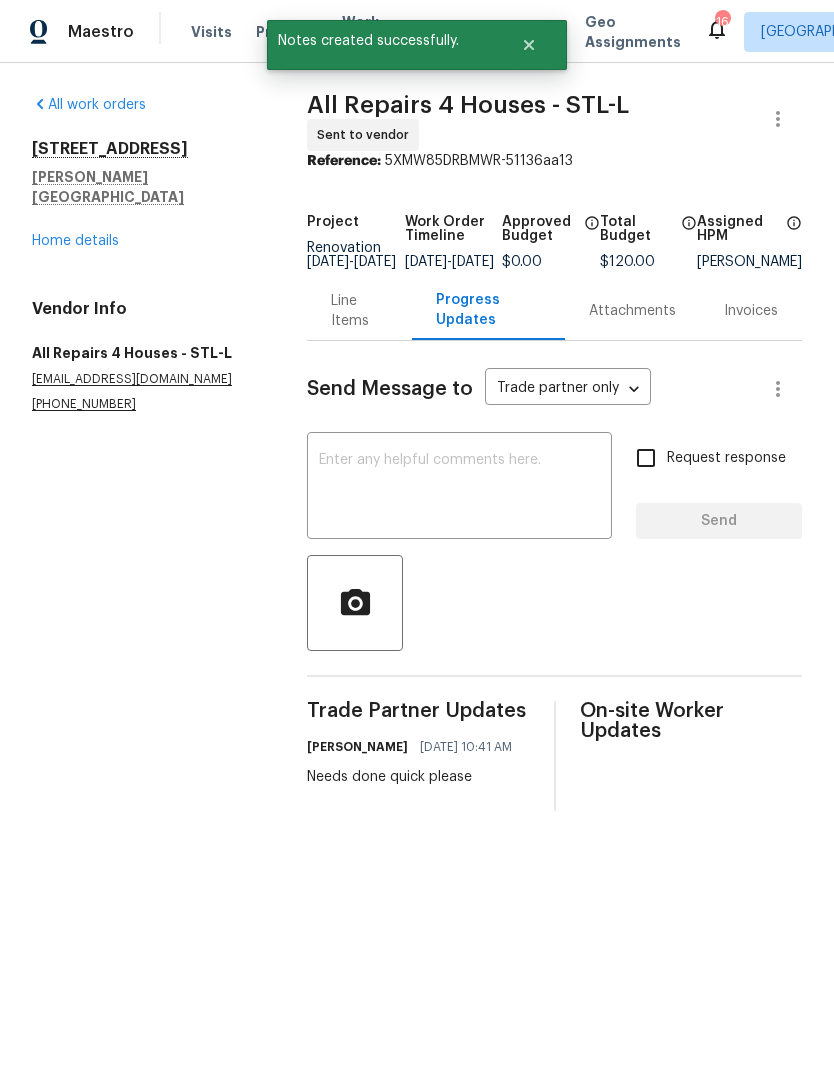 click on "Home details" at bounding box center [75, 241] 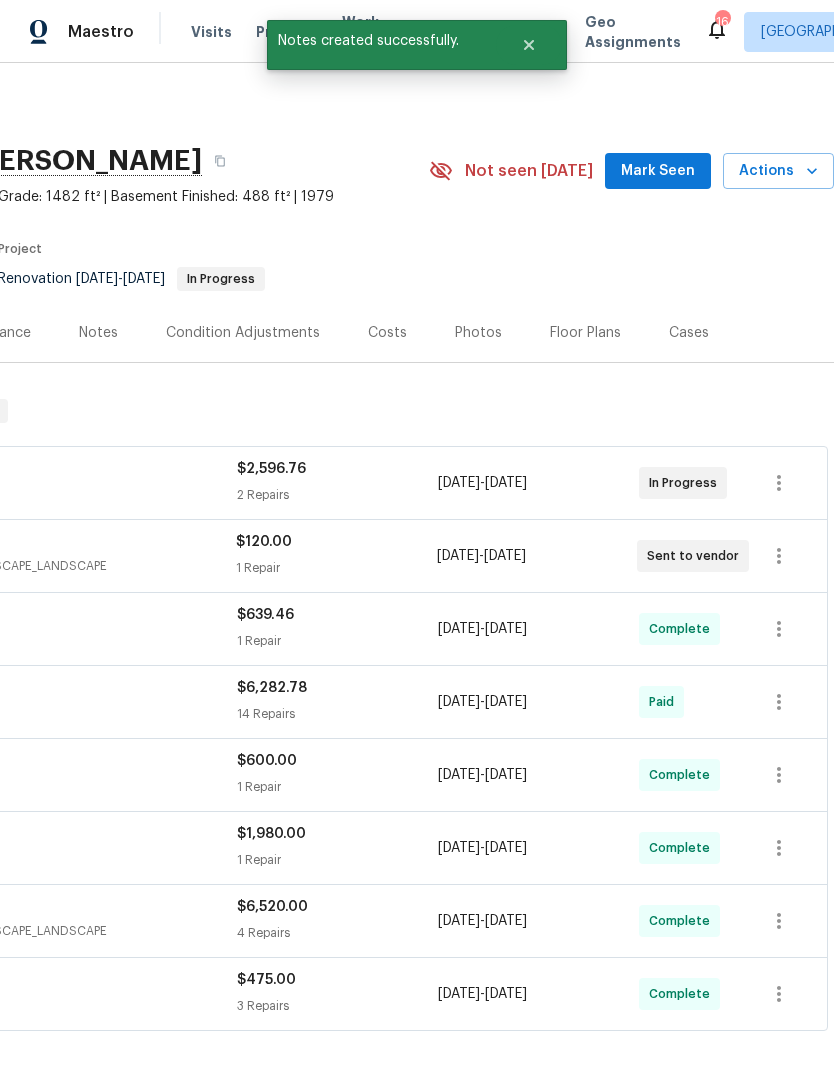 scroll, scrollTop: 0, scrollLeft: 296, axis: horizontal 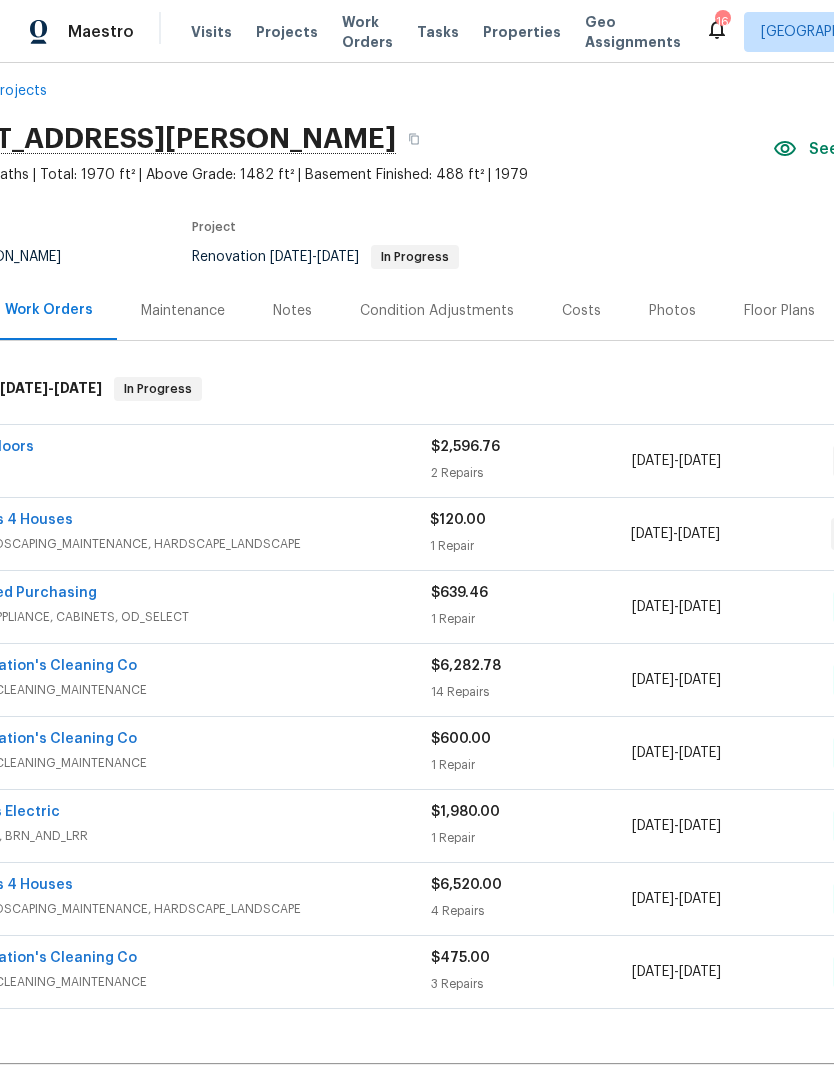 click on "Notes" at bounding box center (292, 311) 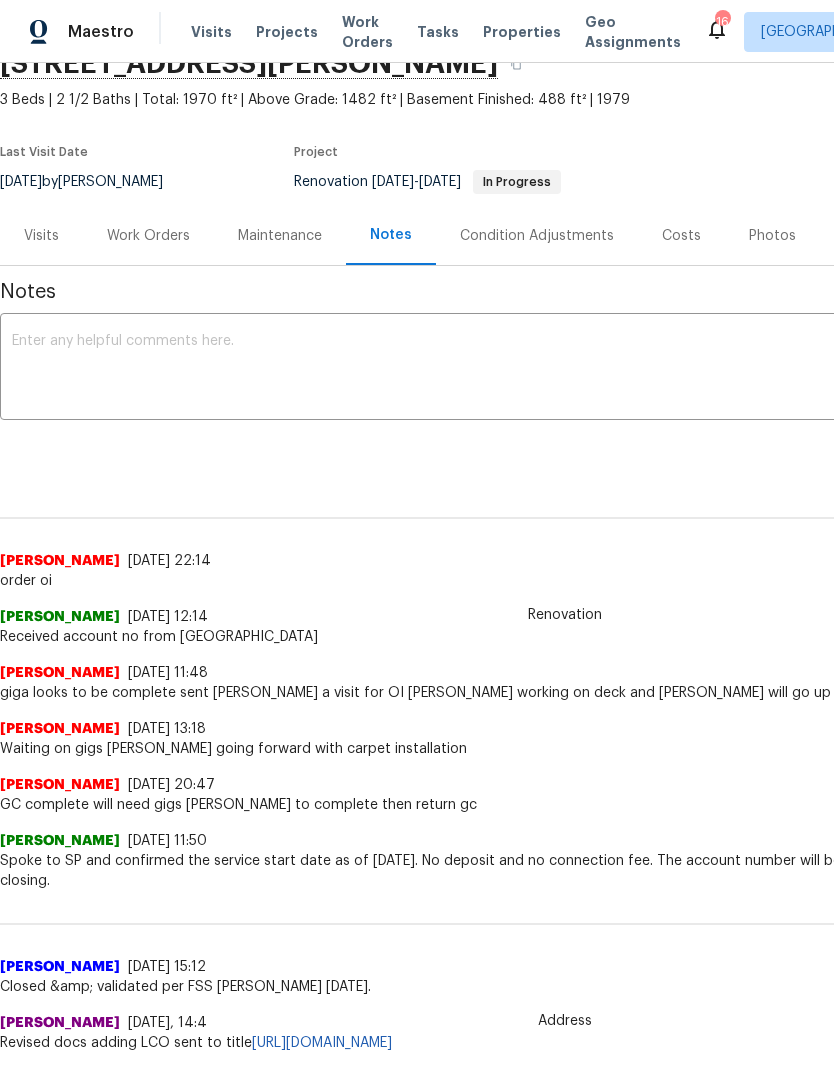 scroll, scrollTop: 97, scrollLeft: 0, axis: vertical 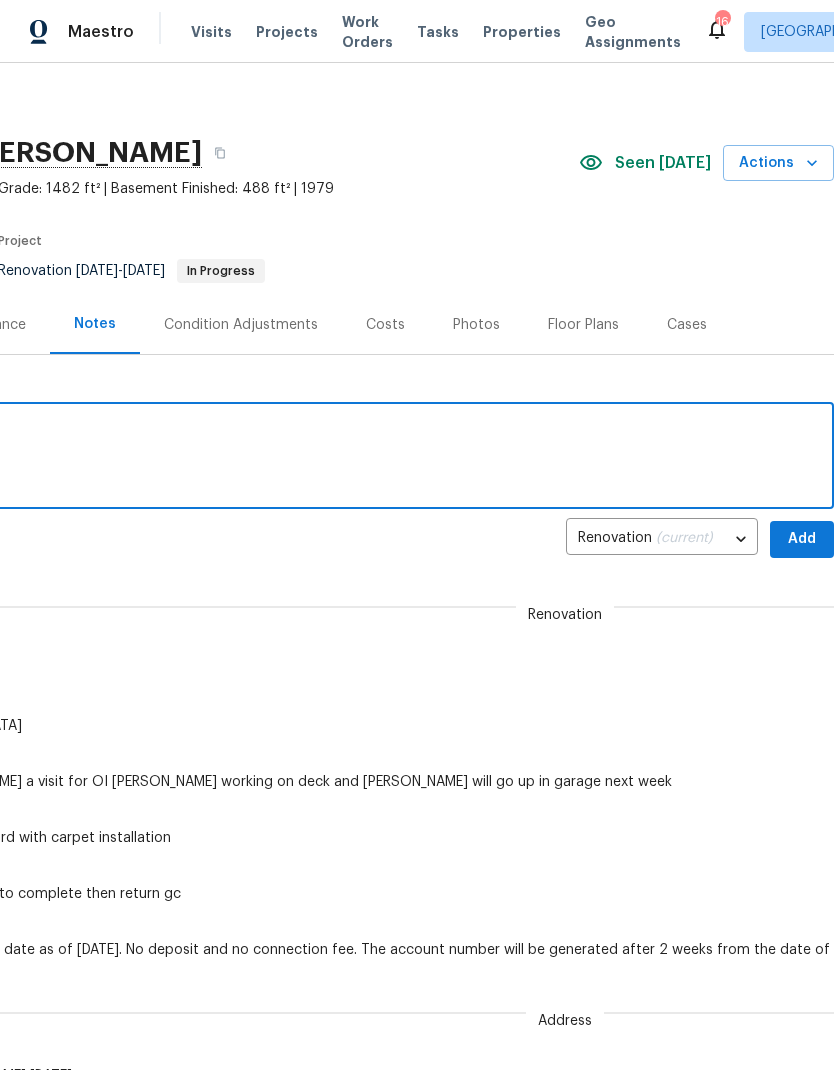 type on "No OI or fire
Gettin listed" 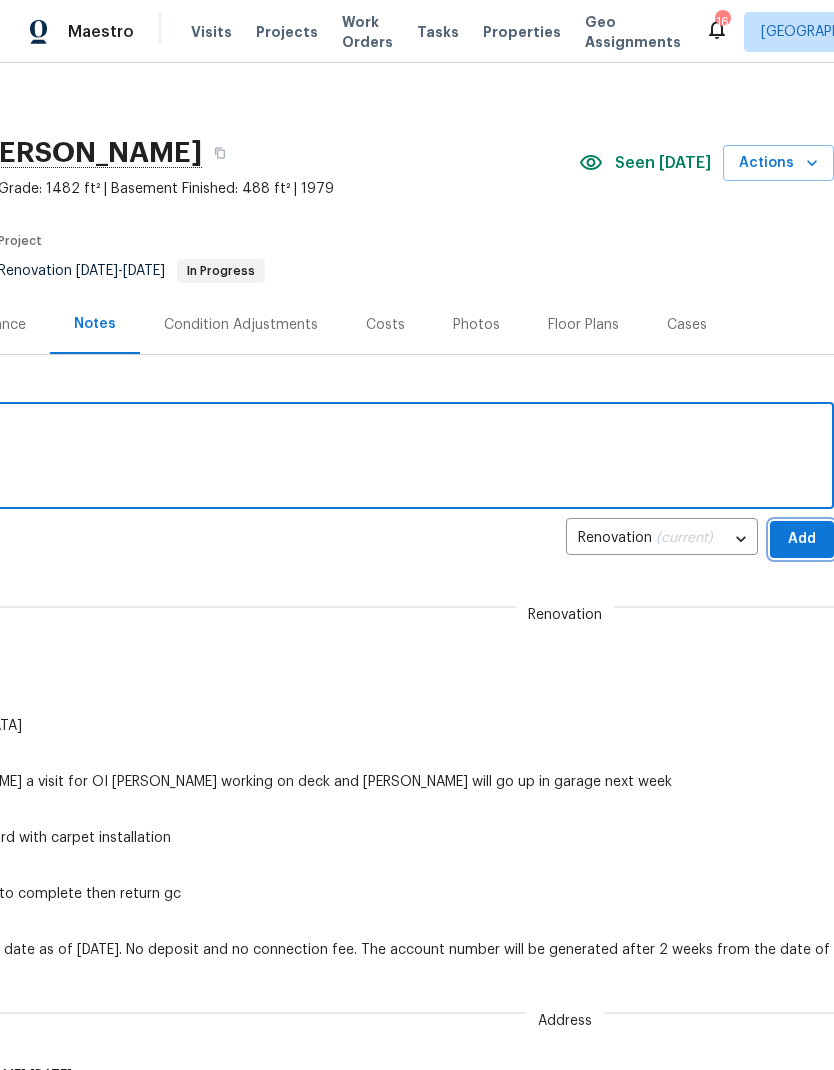 click on "Add" at bounding box center [802, 539] 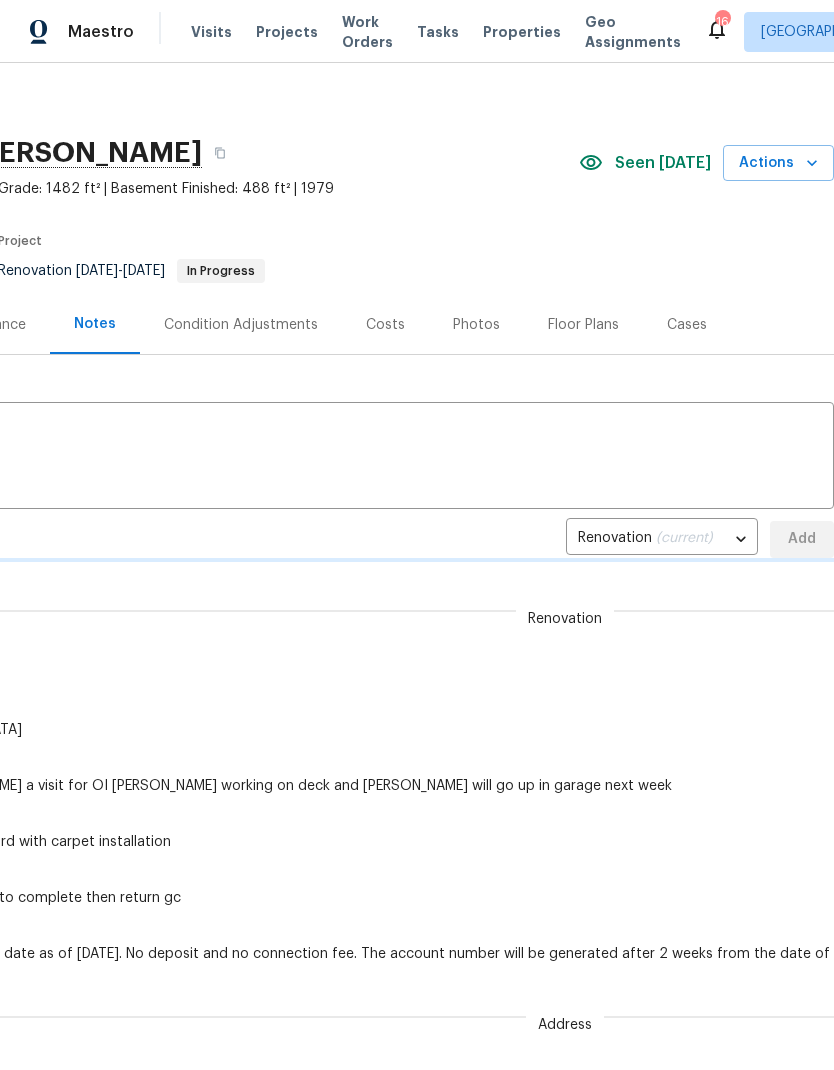 type 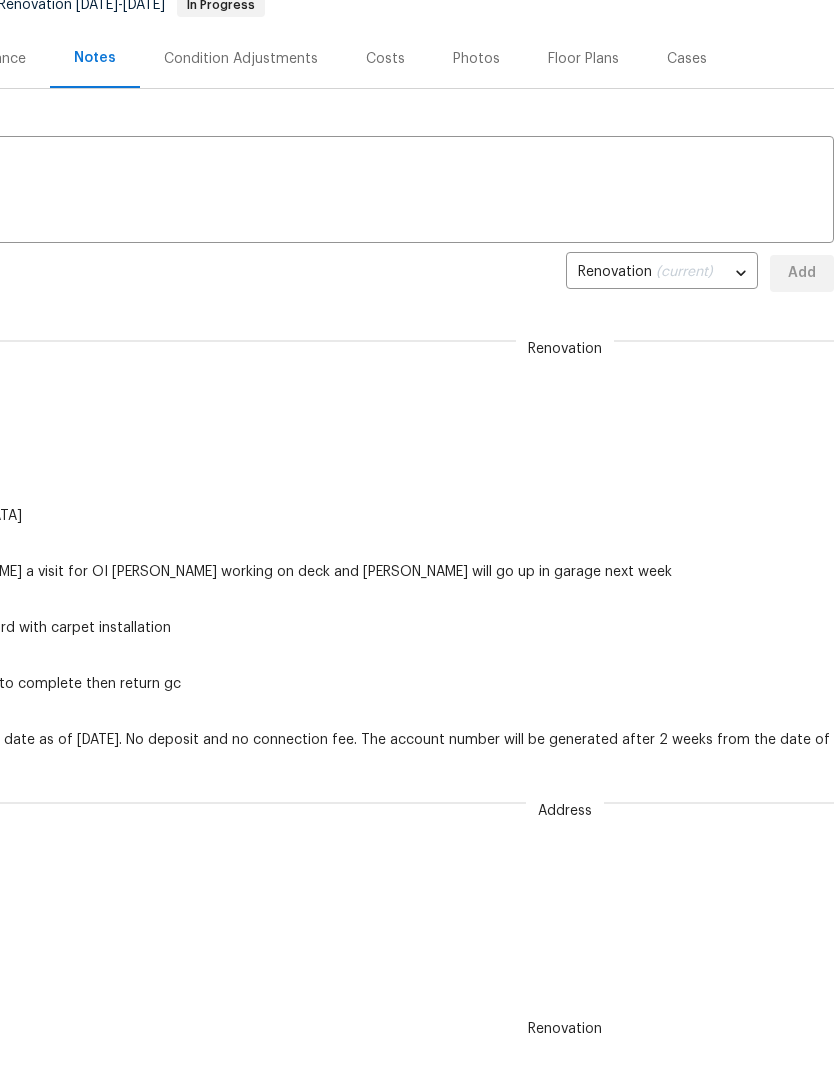 scroll, scrollTop: 273, scrollLeft: 0, axis: vertical 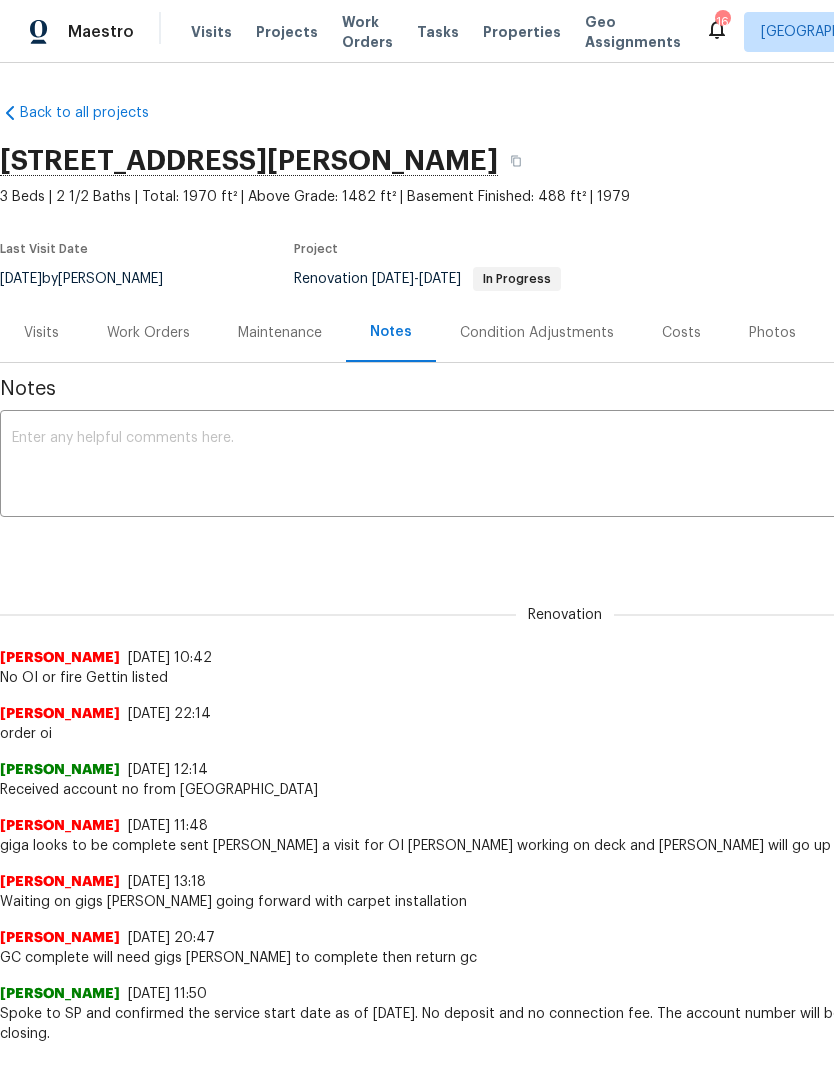 click on "Properties" at bounding box center (522, 32) 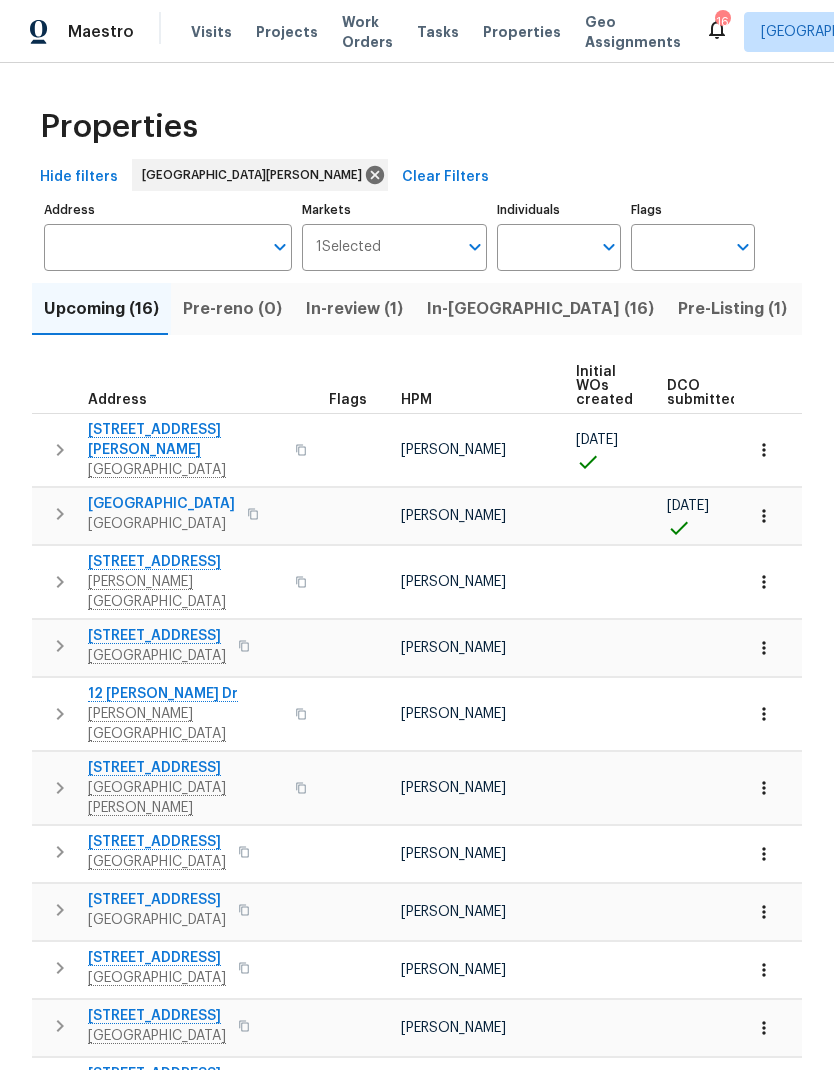scroll, scrollTop: 0, scrollLeft: 0, axis: both 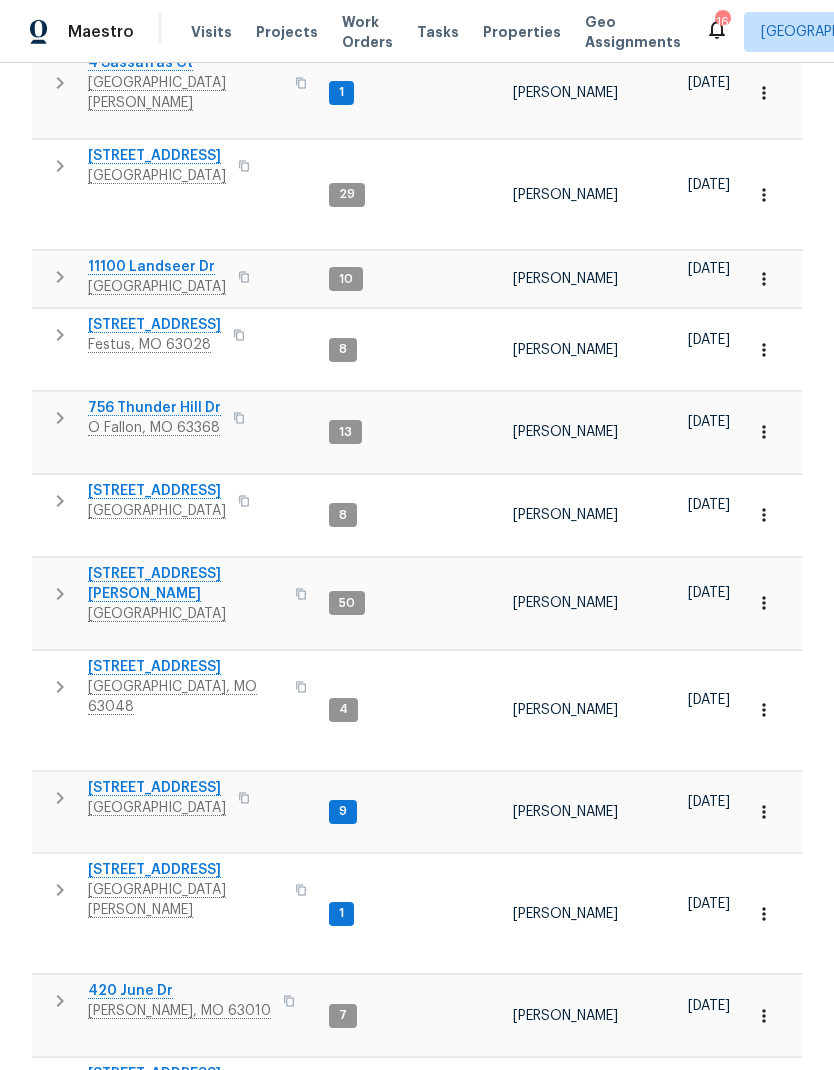 click at bounding box center (60, 1391) 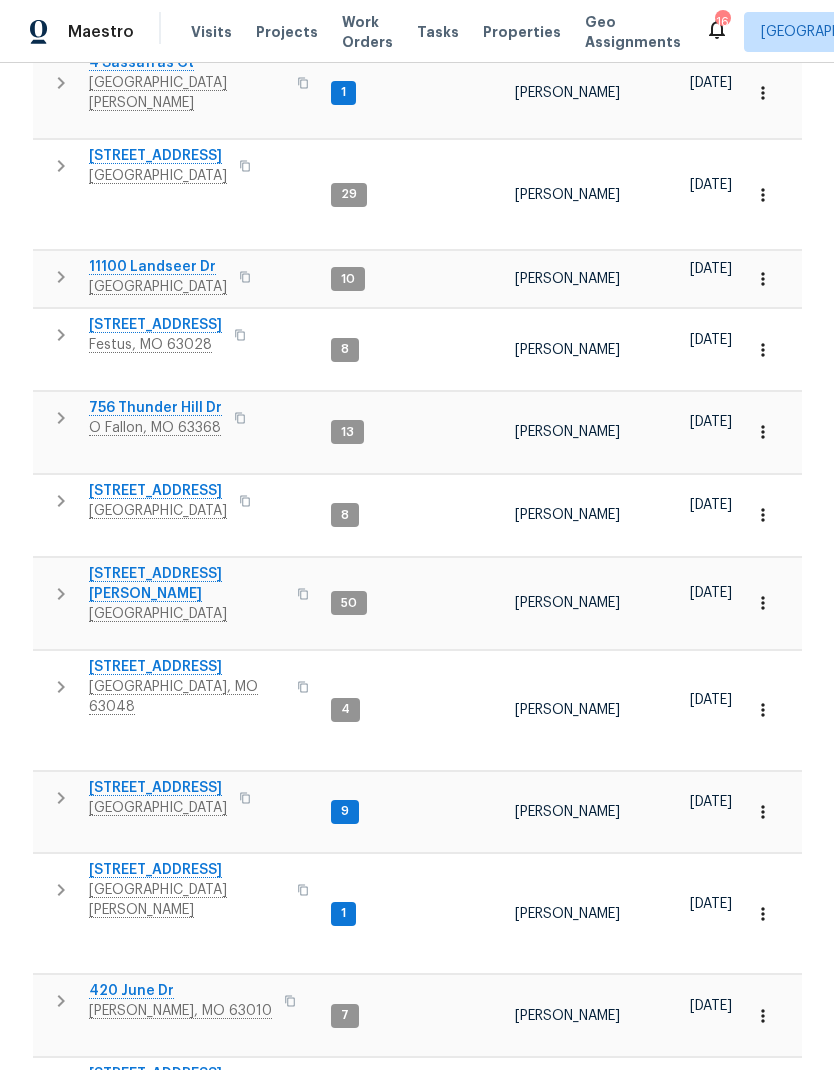 scroll, scrollTop: 0, scrollLeft: 0, axis: both 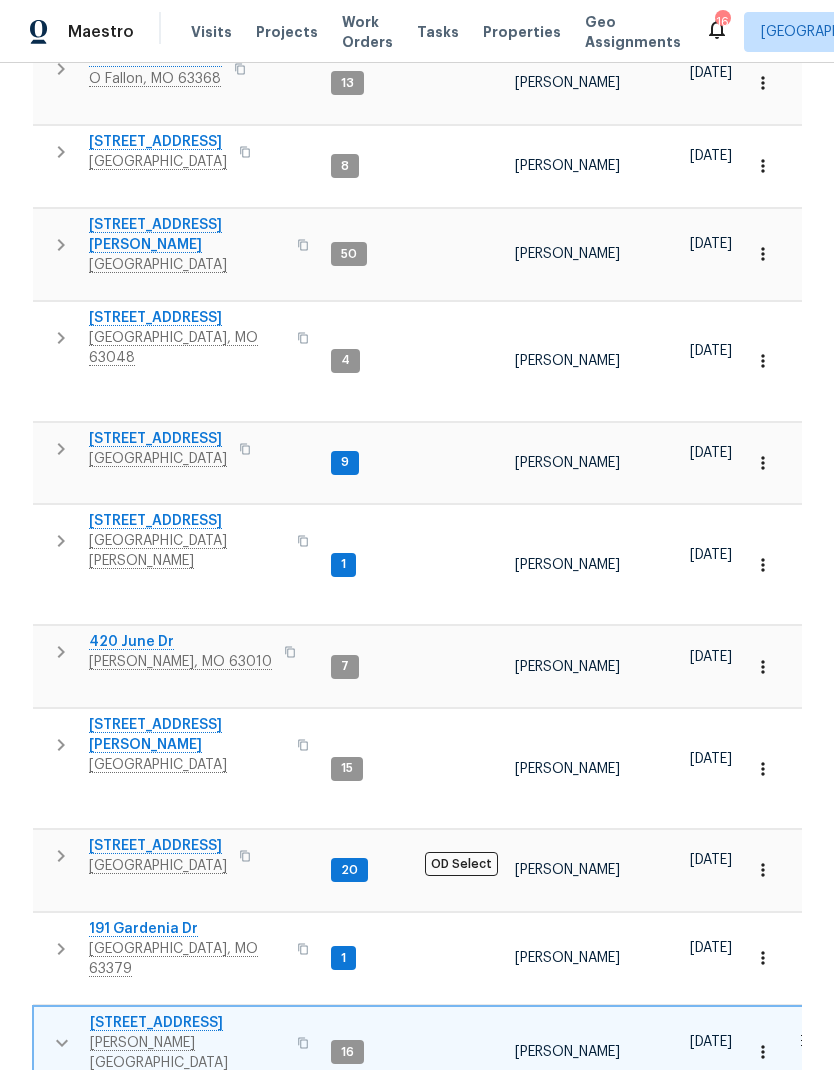 click on "Remote Unlock" at bounding box center [230, 1202] 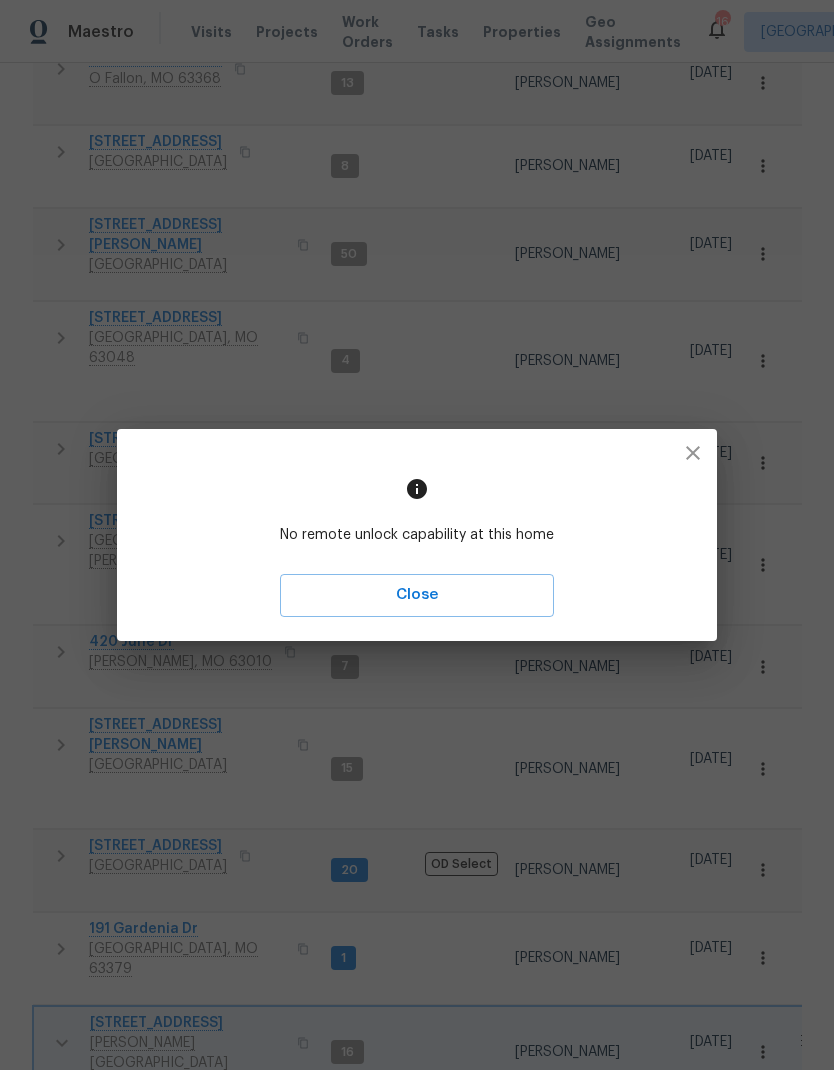 click on "Close" at bounding box center [417, 595] 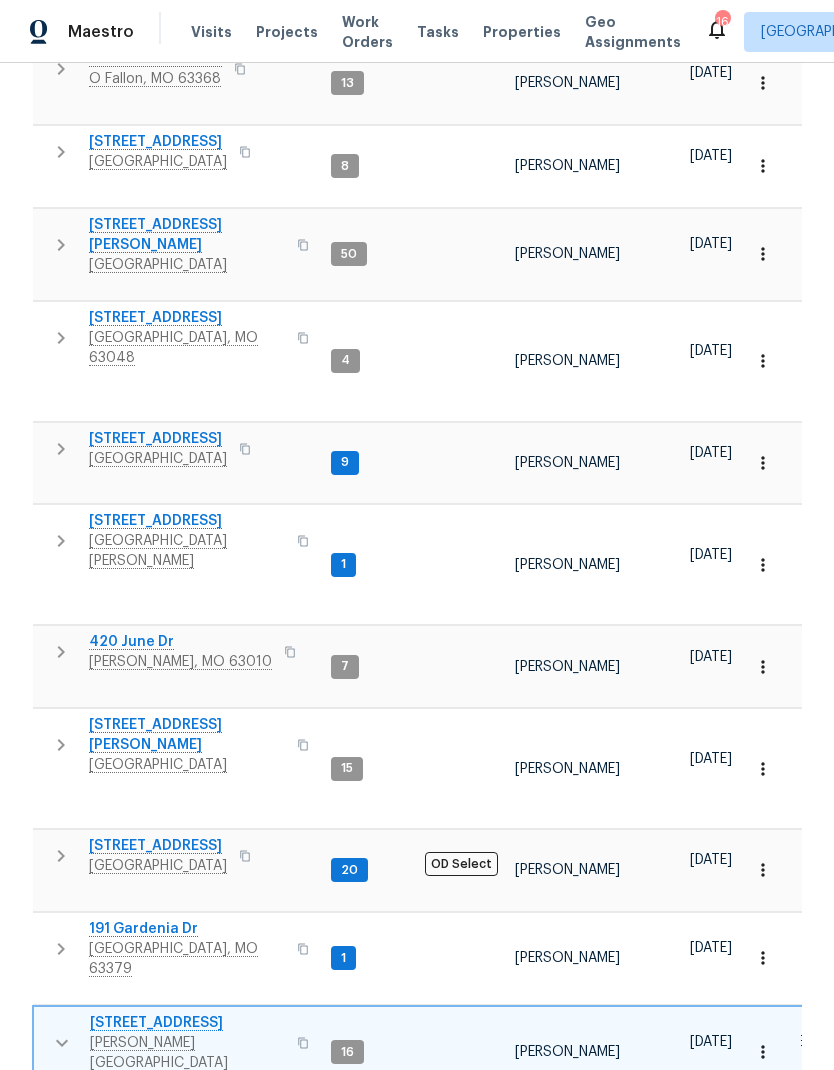 click on "Lockbox" at bounding box center (130, 1166) 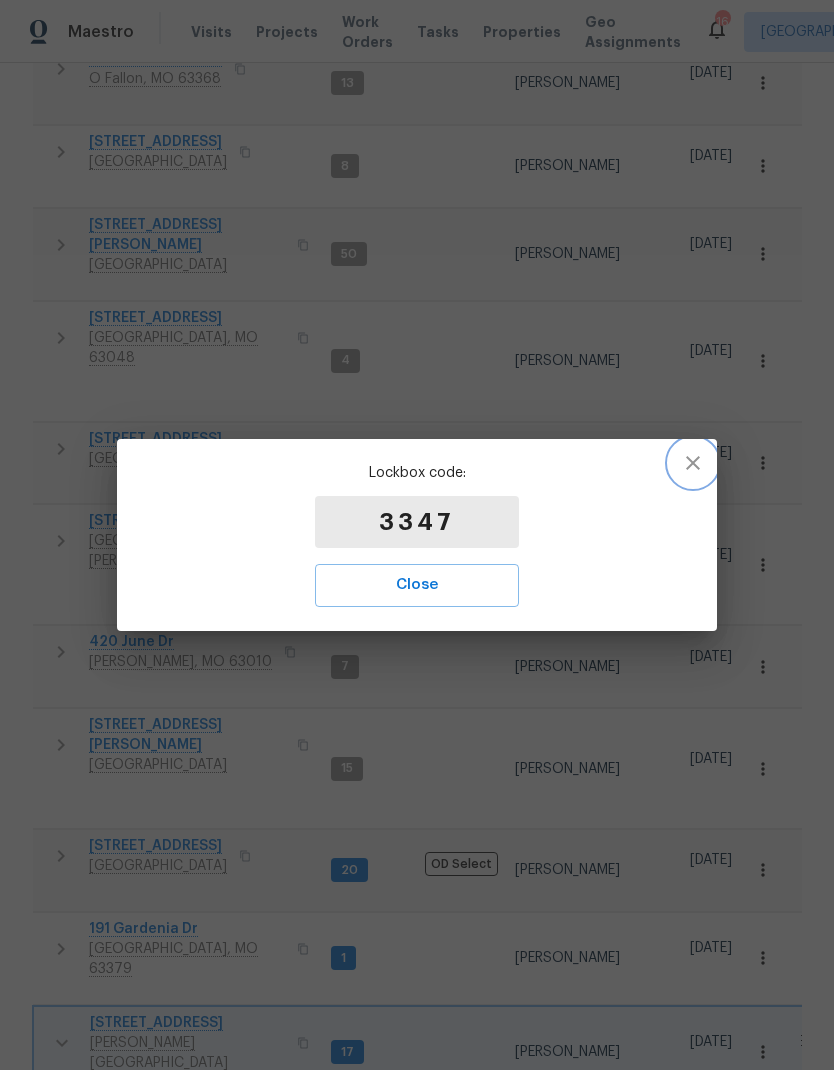 click at bounding box center (693, 463) 